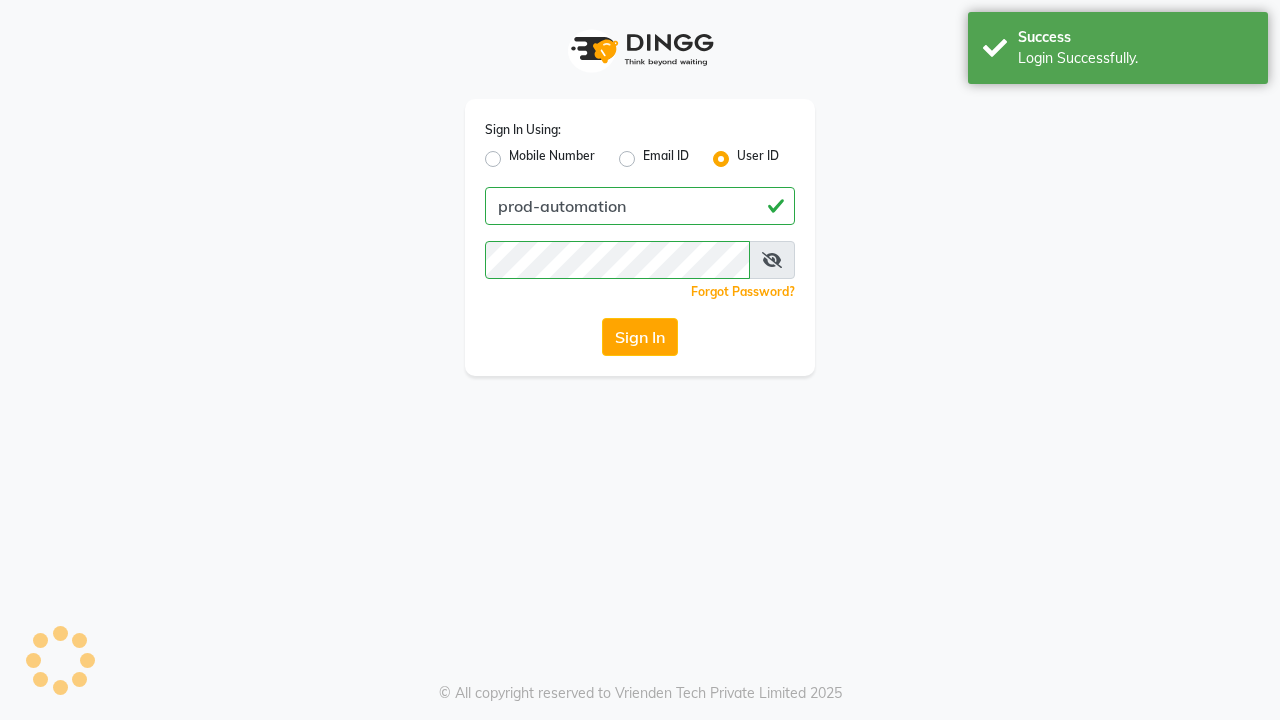 scroll, scrollTop: 0, scrollLeft: 0, axis: both 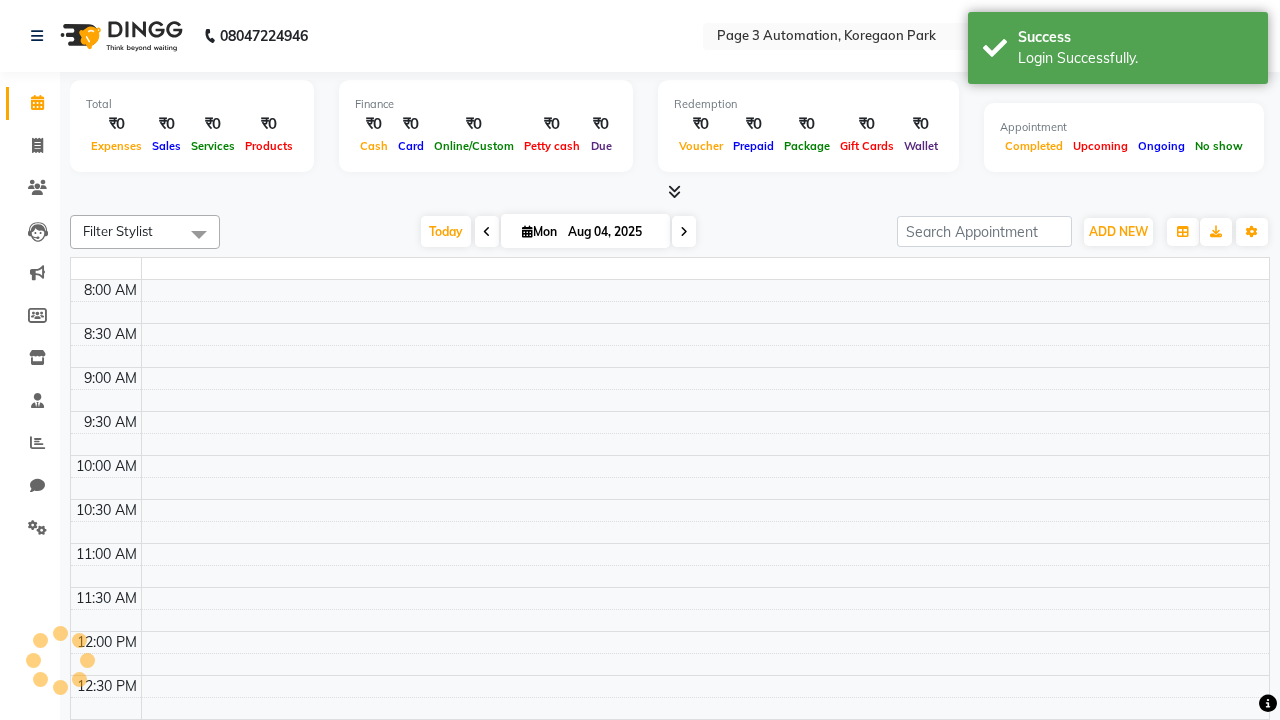 select on "en" 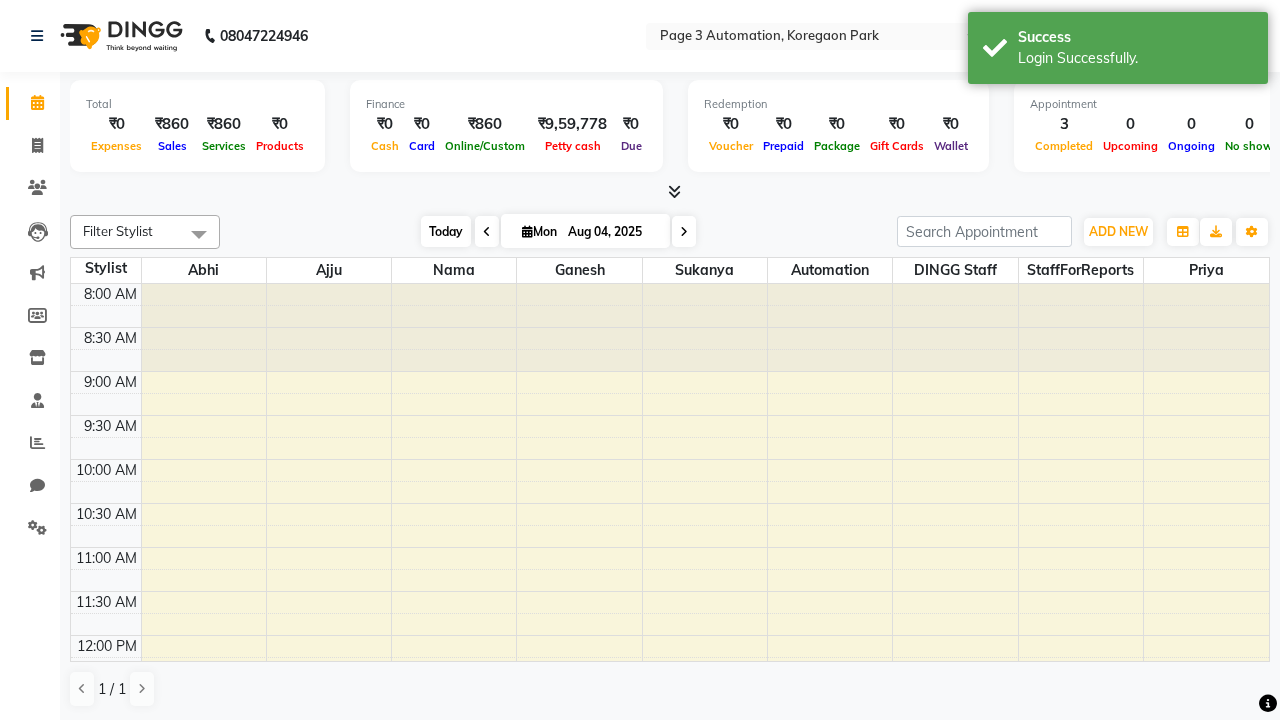 click on "Today" at bounding box center [446, 231] 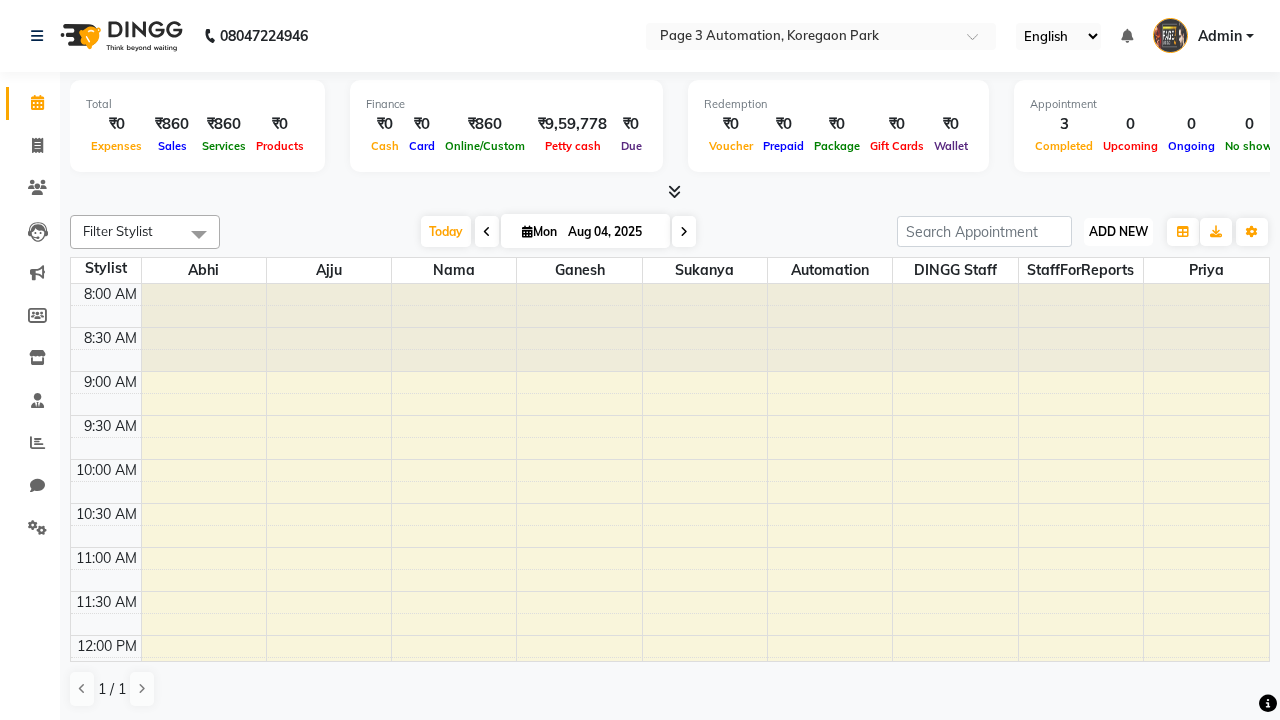 click on "ADD NEW" at bounding box center [1118, 231] 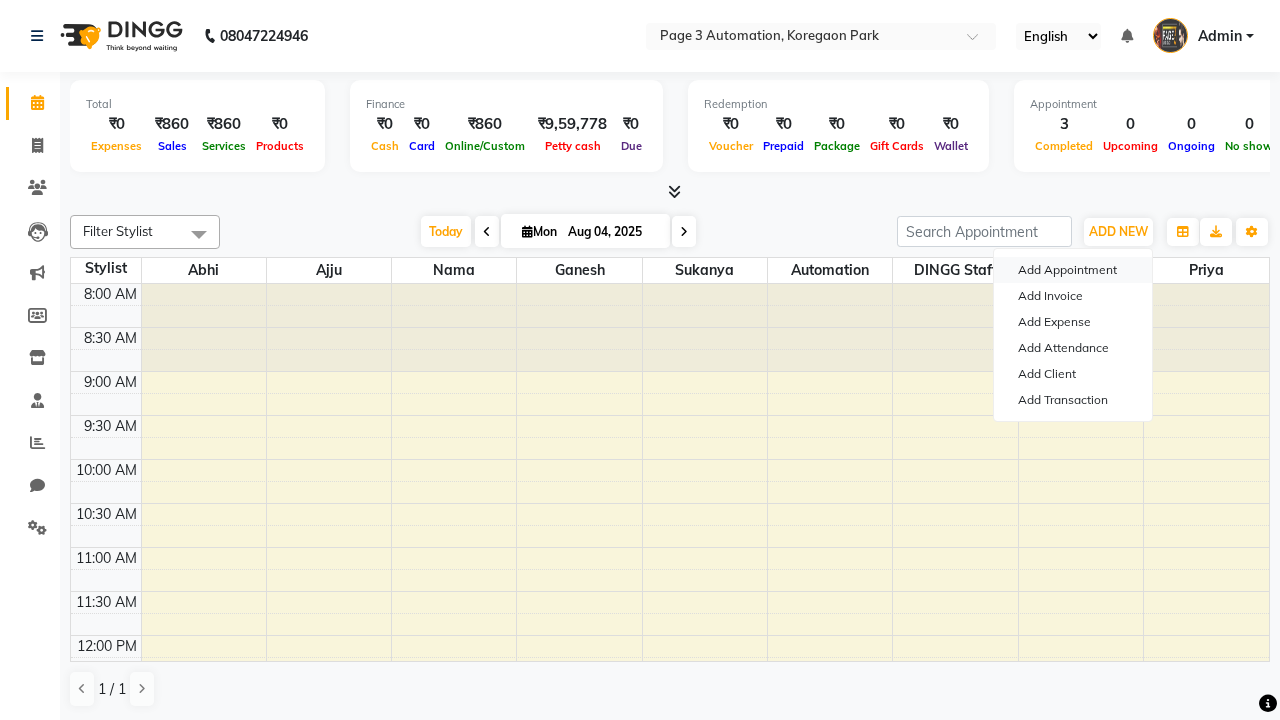 click on "Add Appointment" at bounding box center [1073, 270] 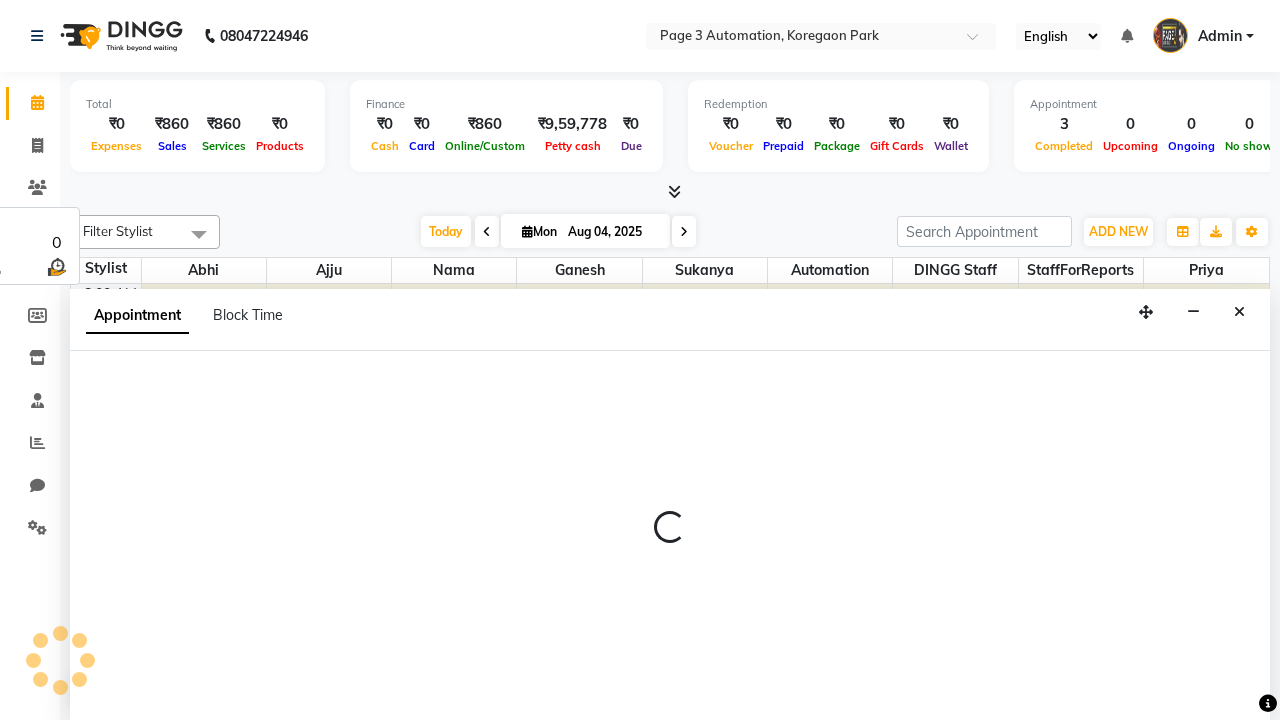 select on "tentative" 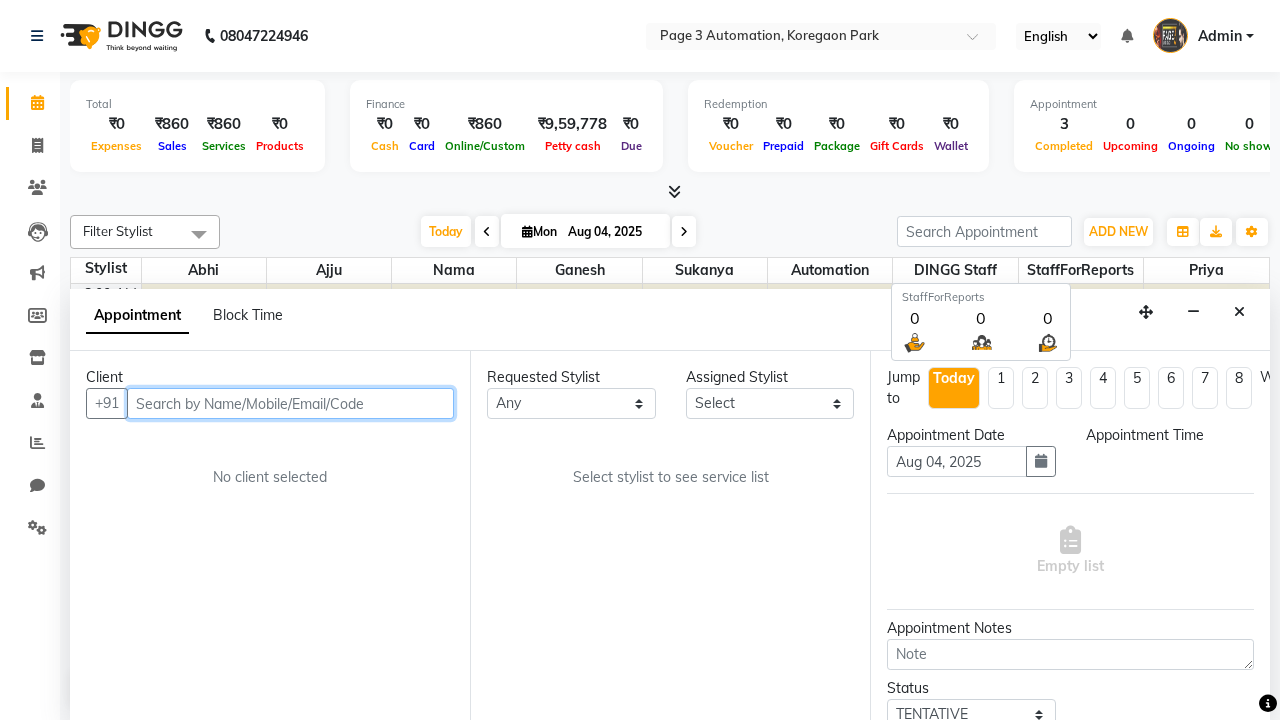 select on "540" 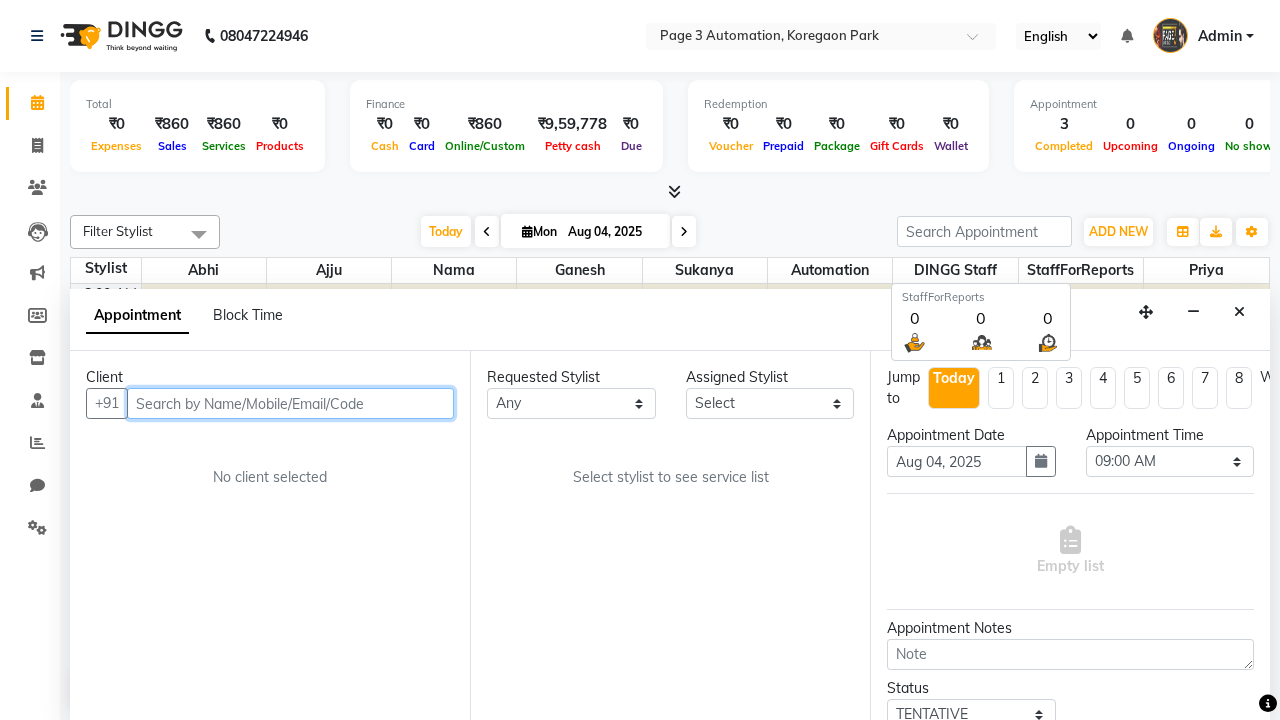 type on "8192346578" 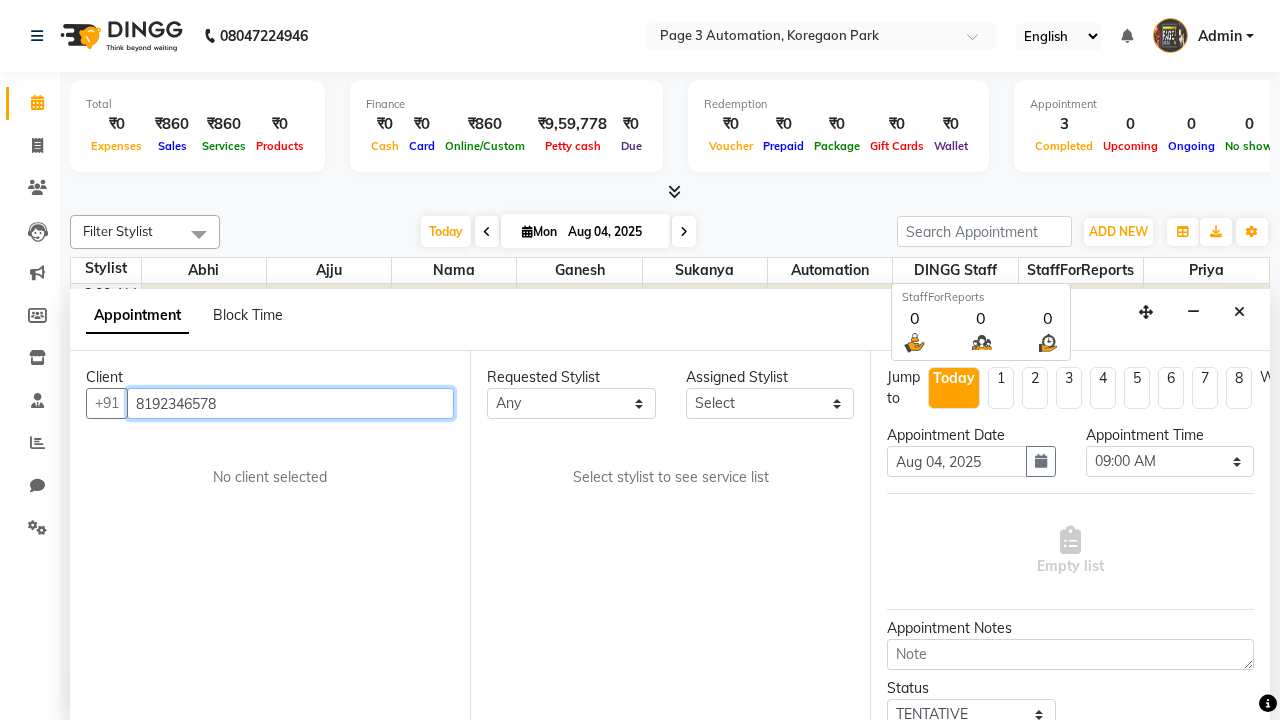 scroll, scrollTop: 1, scrollLeft: 0, axis: vertical 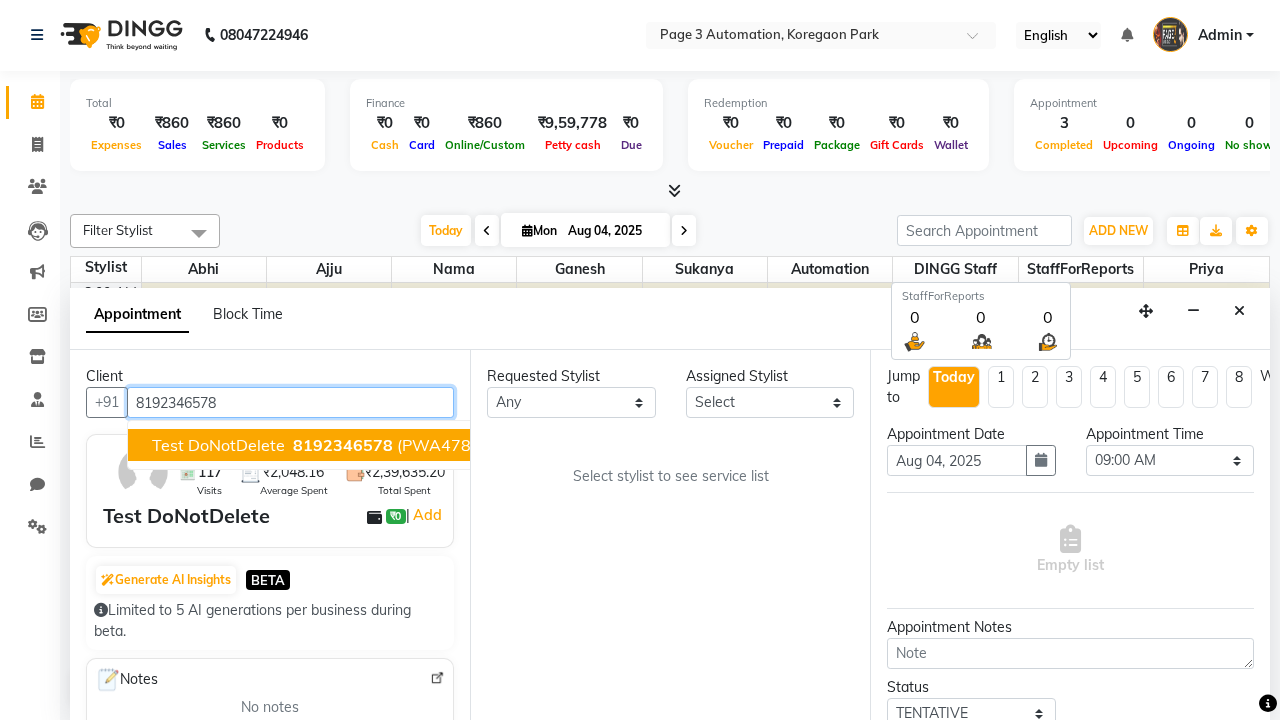 click on "8192346578" at bounding box center [343, 445] 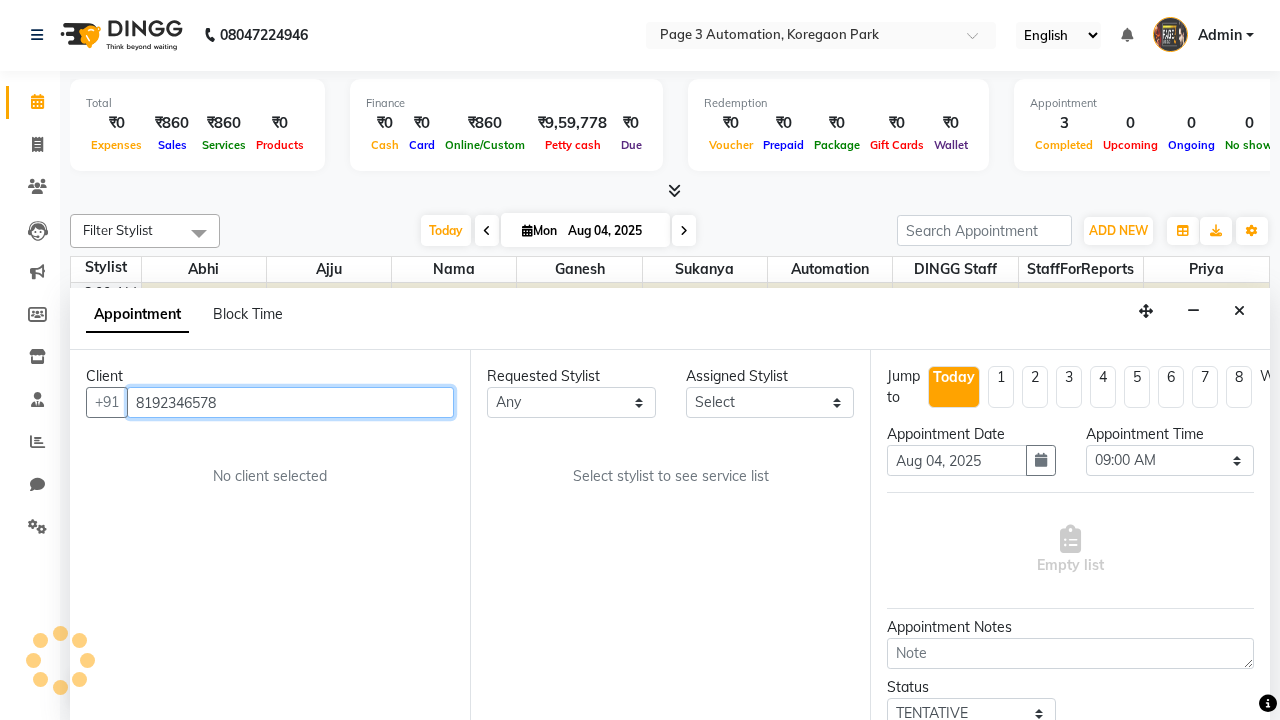 select on "711" 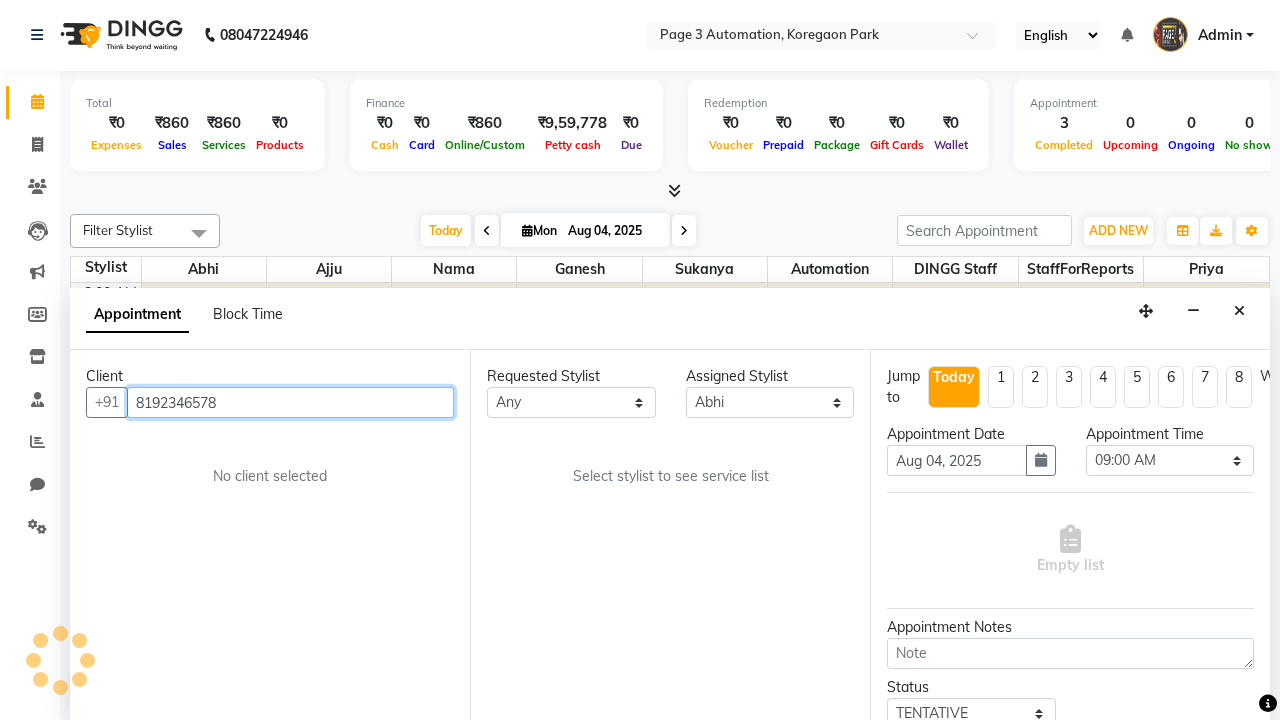 scroll, scrollTop: 0, scrollLeft: 0, axis: both 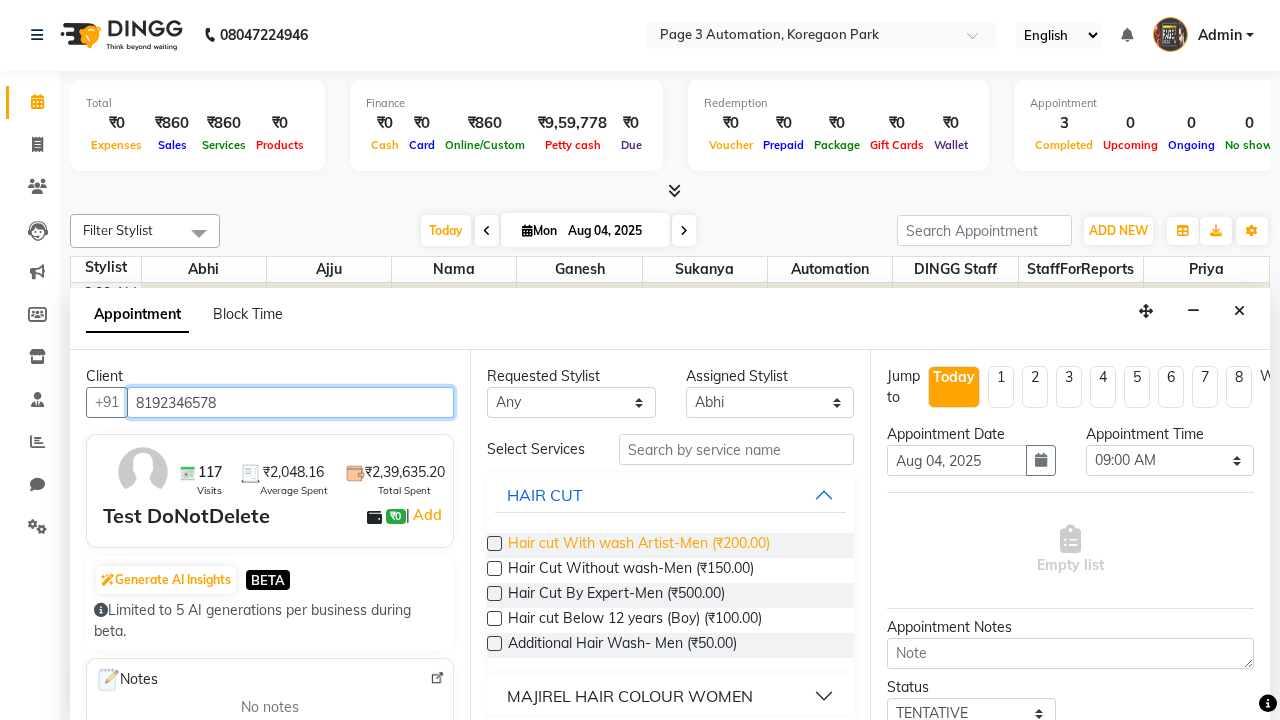 type on "8192346578" 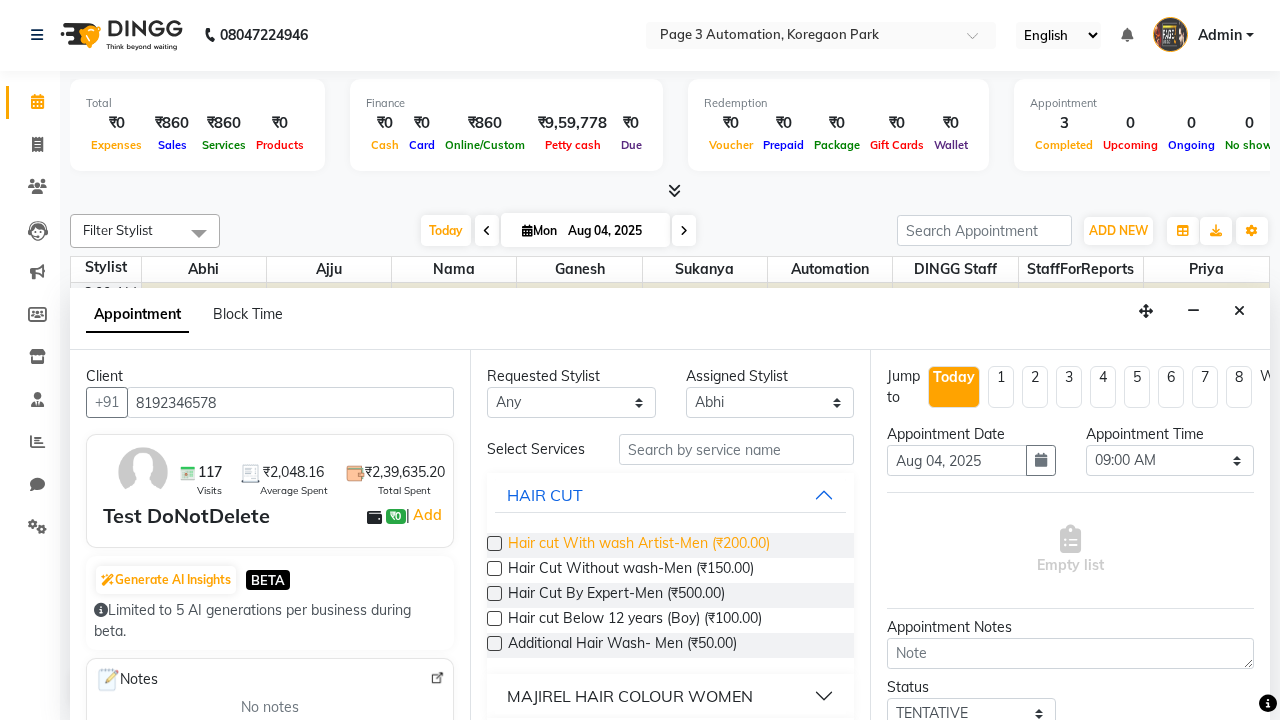 click on "Hair cut With wash Artist-Men (₹200.00)" at bounding box center [639, 545] 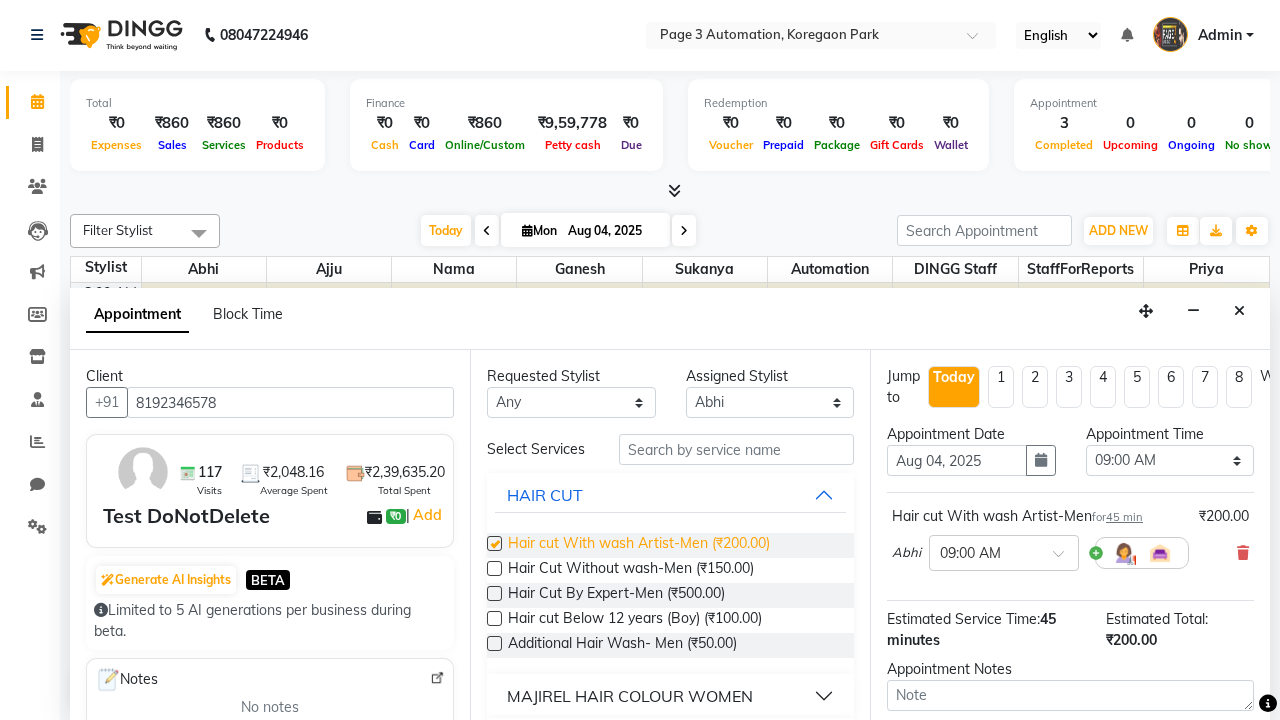 checkbox on "false" 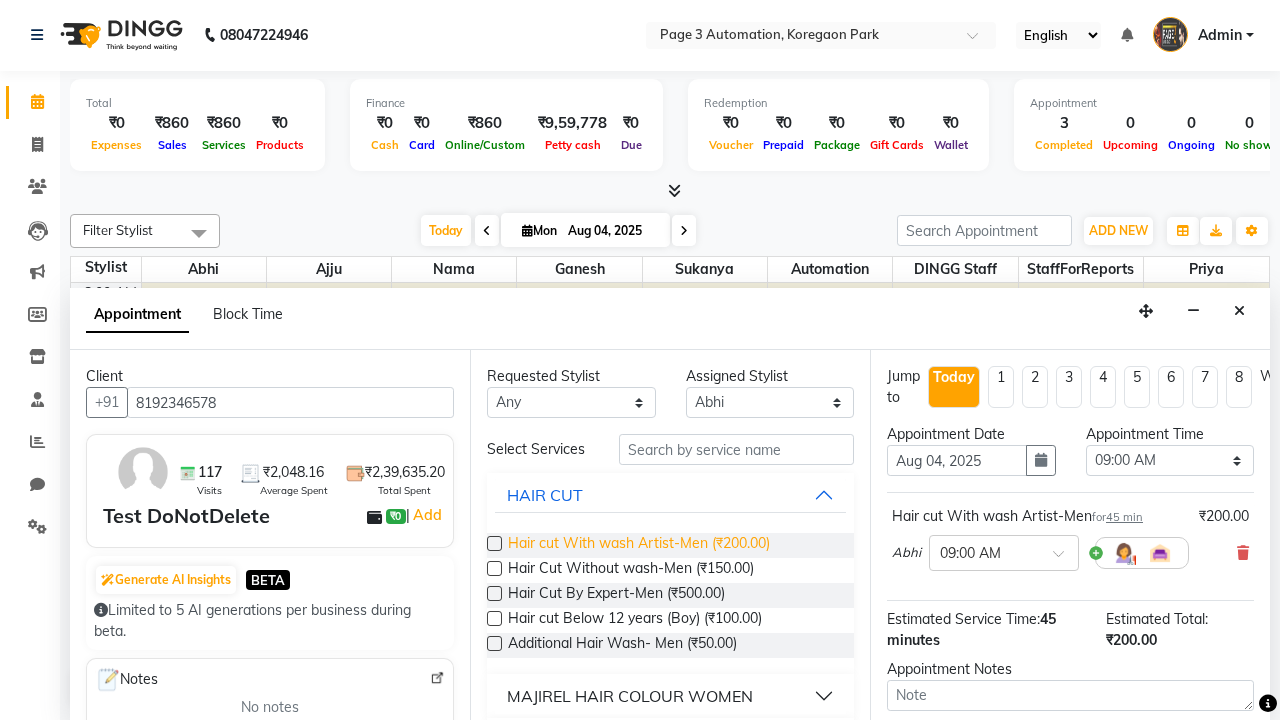 select on "765" 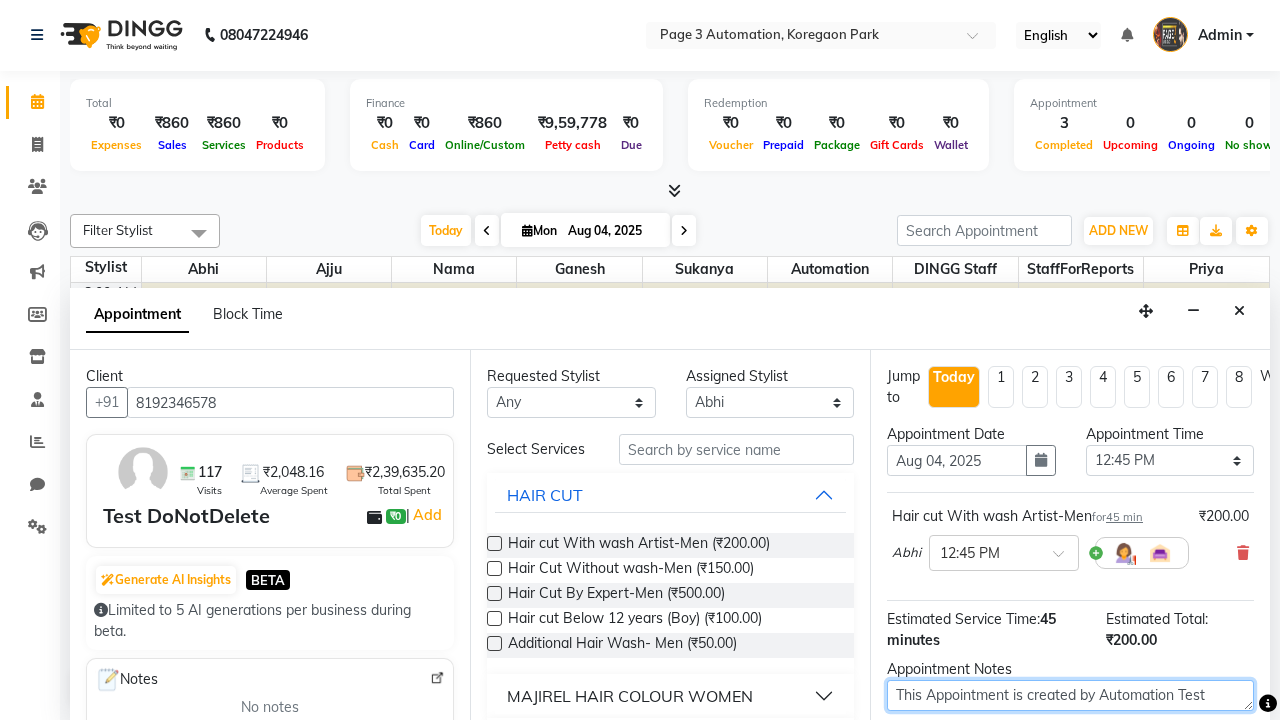 type on "This Appointment is created by Automation Test" 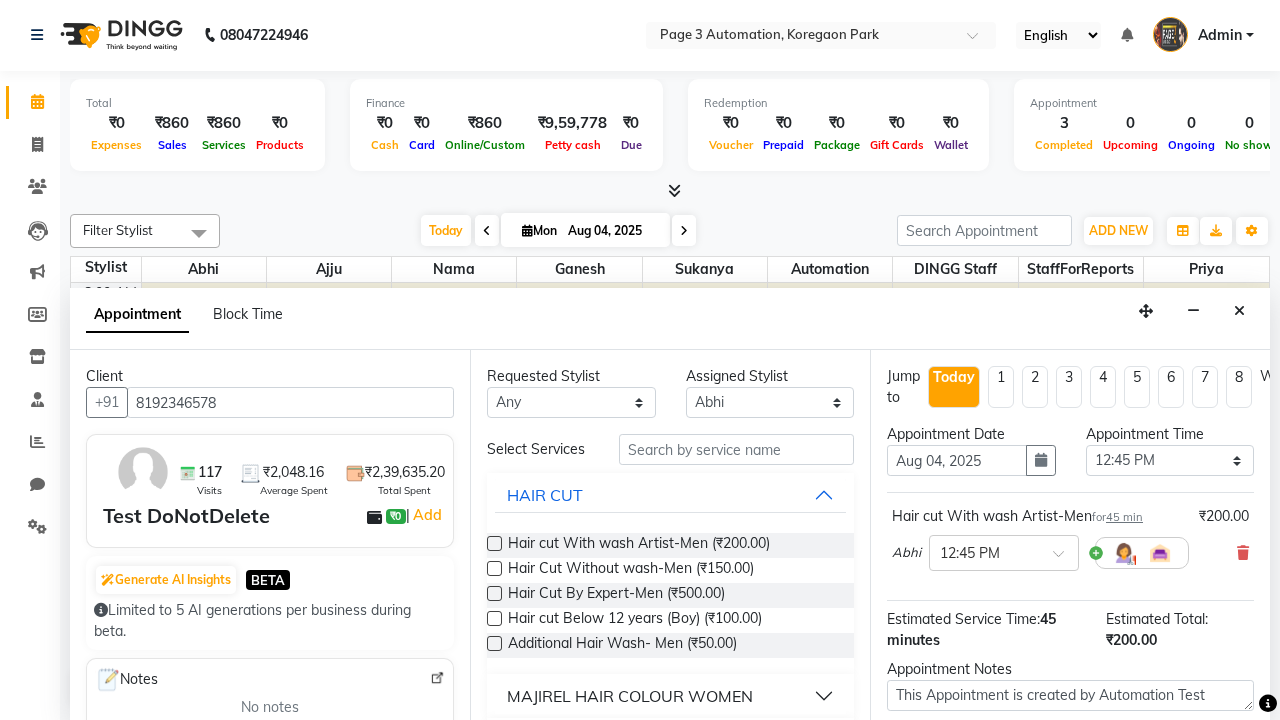 click at bounding box center (1097, 822) 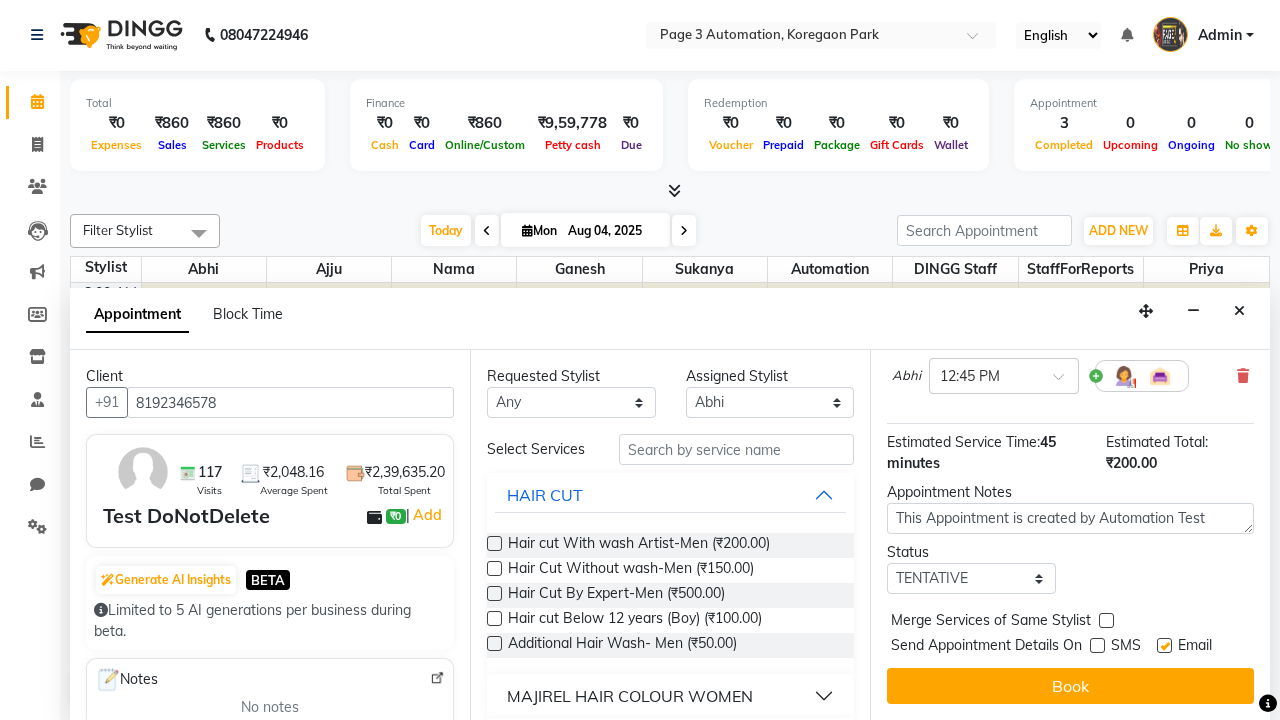click at bounding box center (1164, 645) 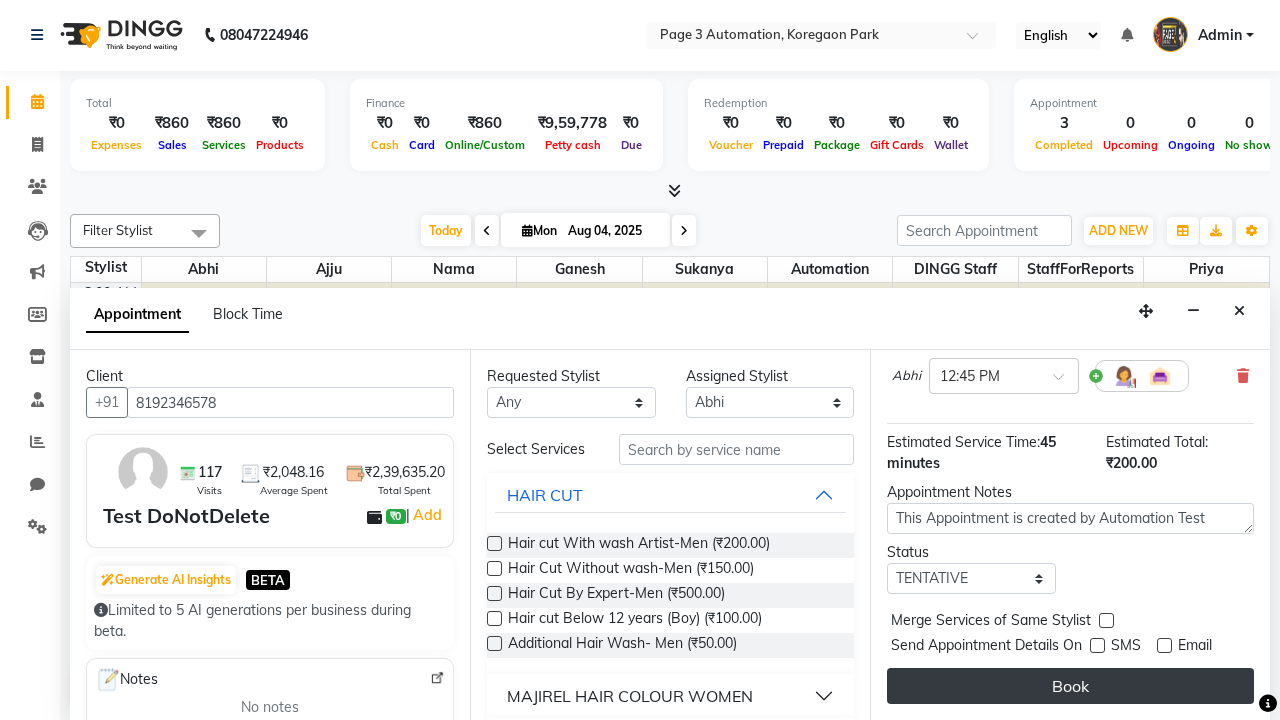 click on "Book" at bounding box center (1070, 686) 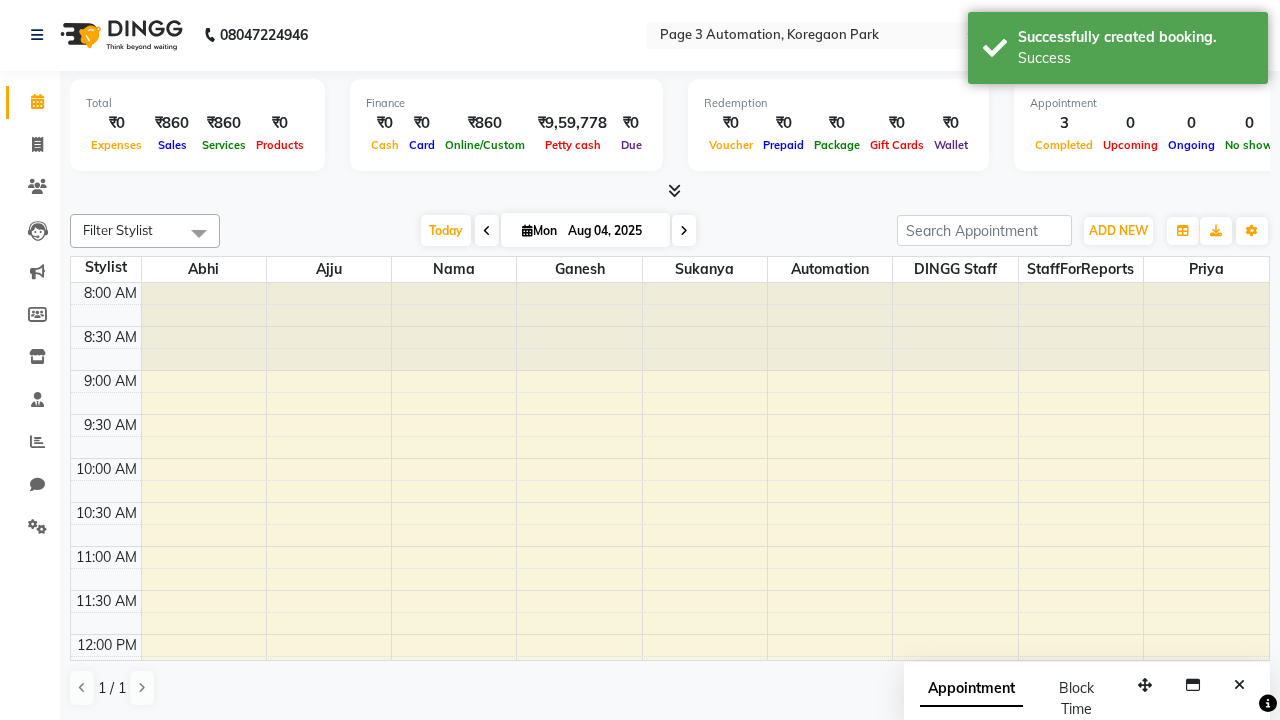 scroll, scrollTop: 0, scrollLeft: 0, axis: both 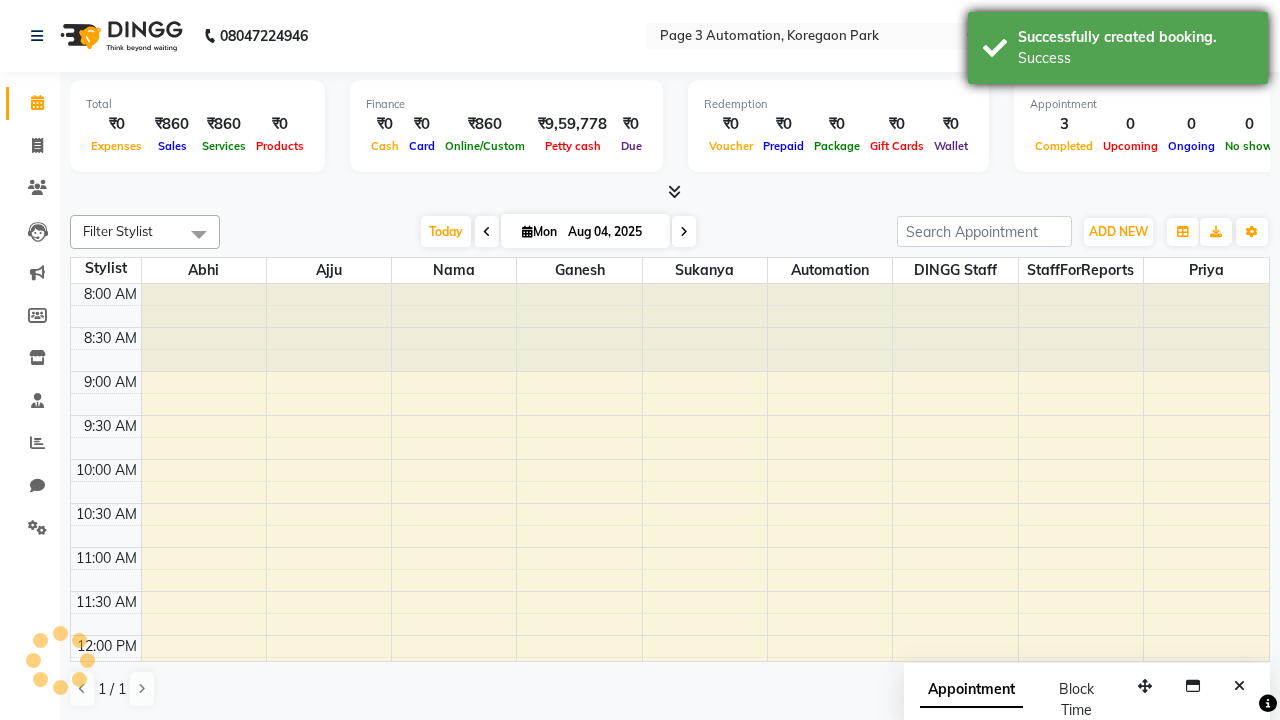 click on "Success" at bounding box center (1135, 58) 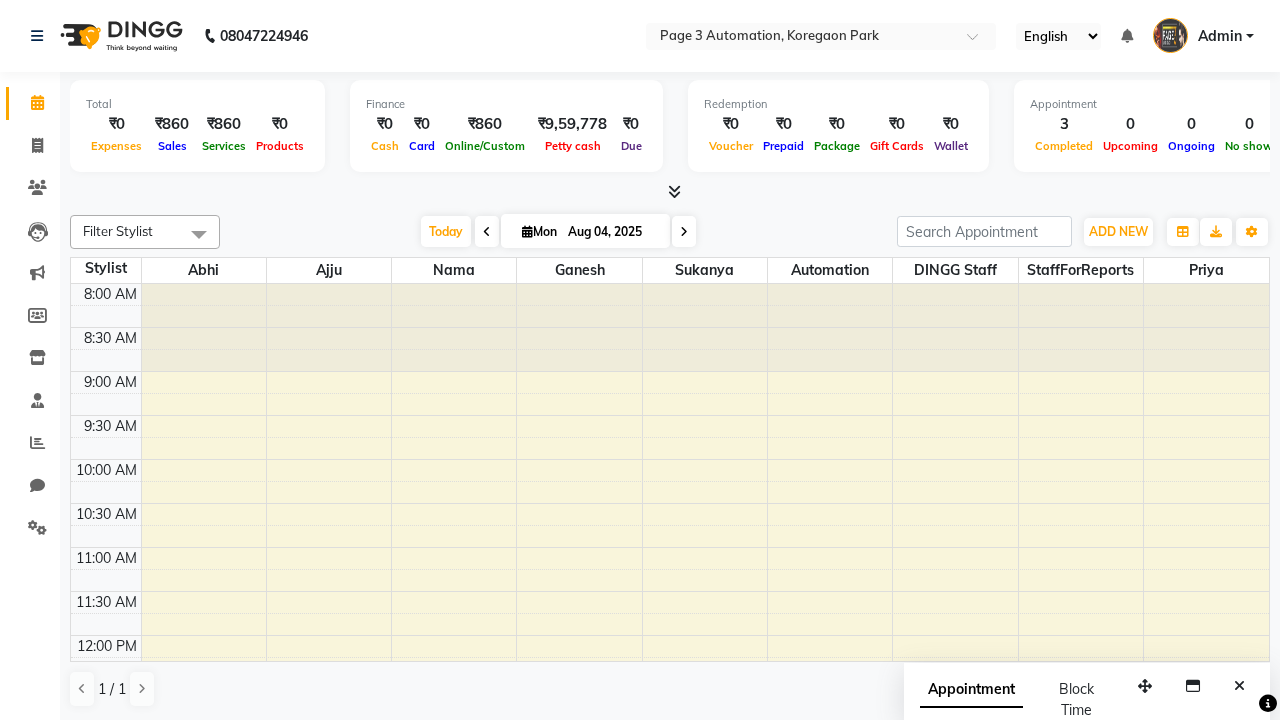 click at bounding box center (199, 234) 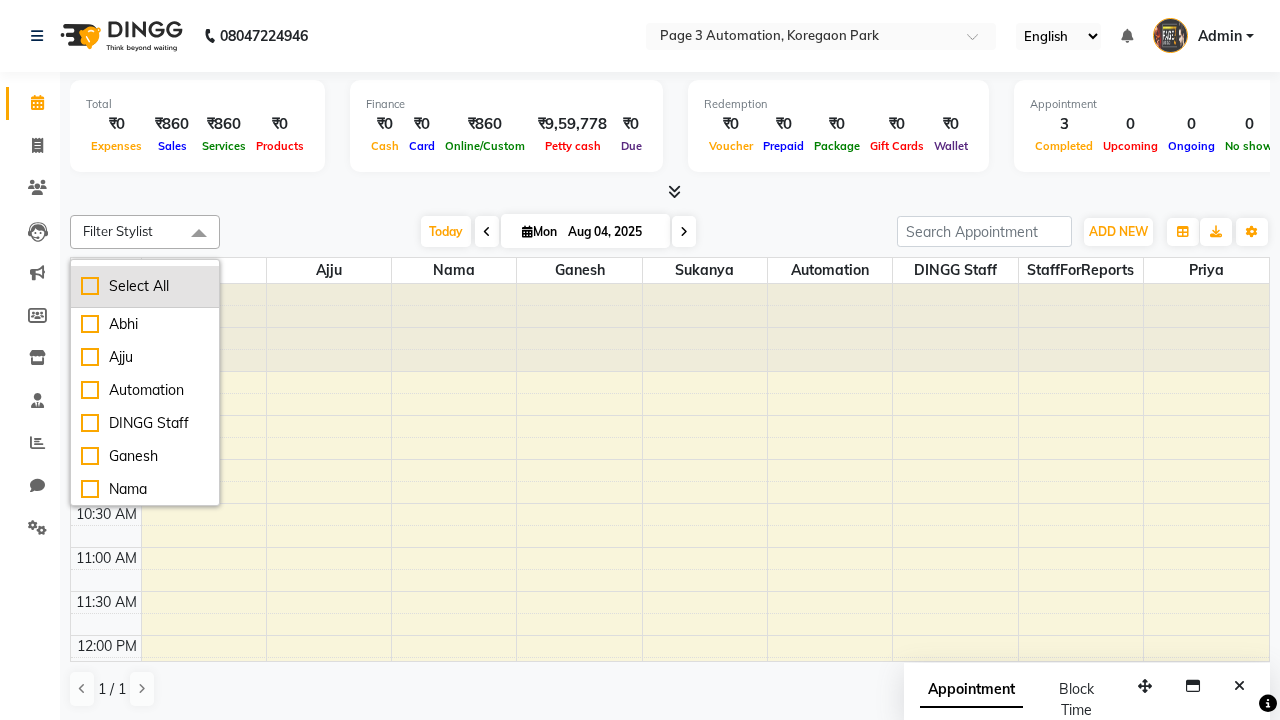 click on "Select All" at bounding box center [145, 286] 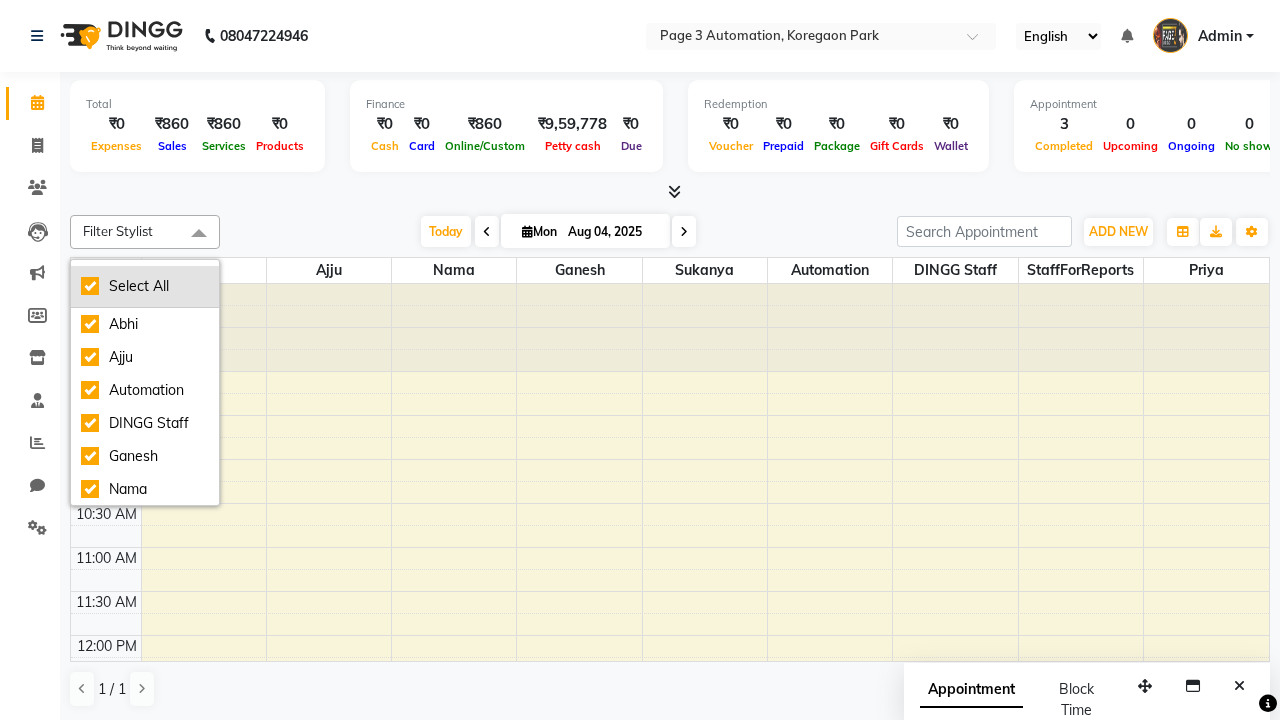 checkbox on "true" 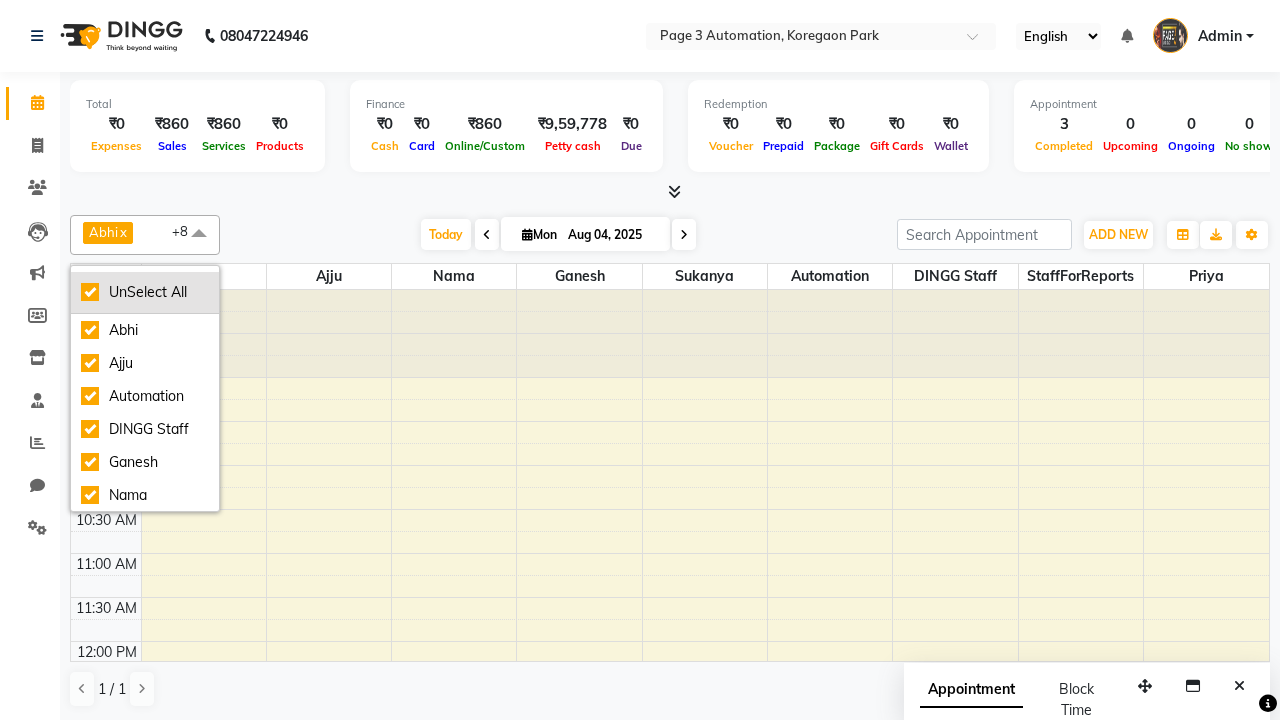 click on "UnSelect All" at bounding box center [145, 292] 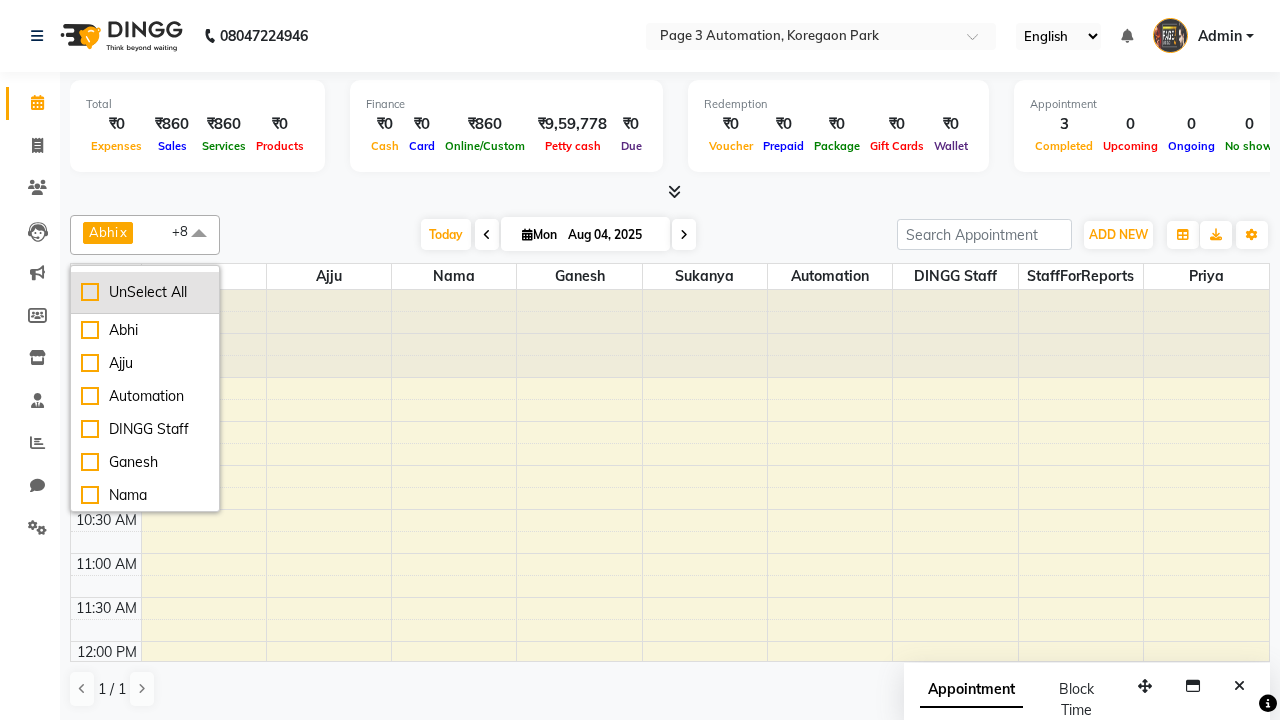checkbox on "false" 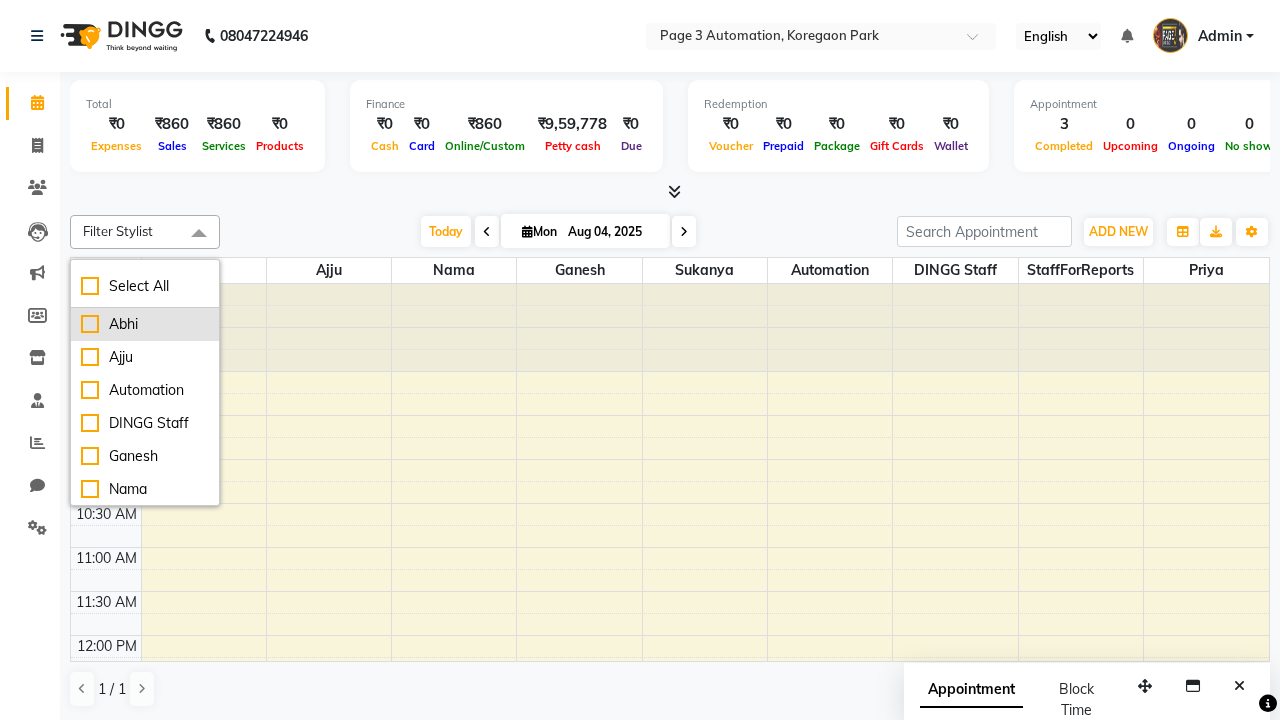 click on "Abhi" at bounding box center [145, 324] 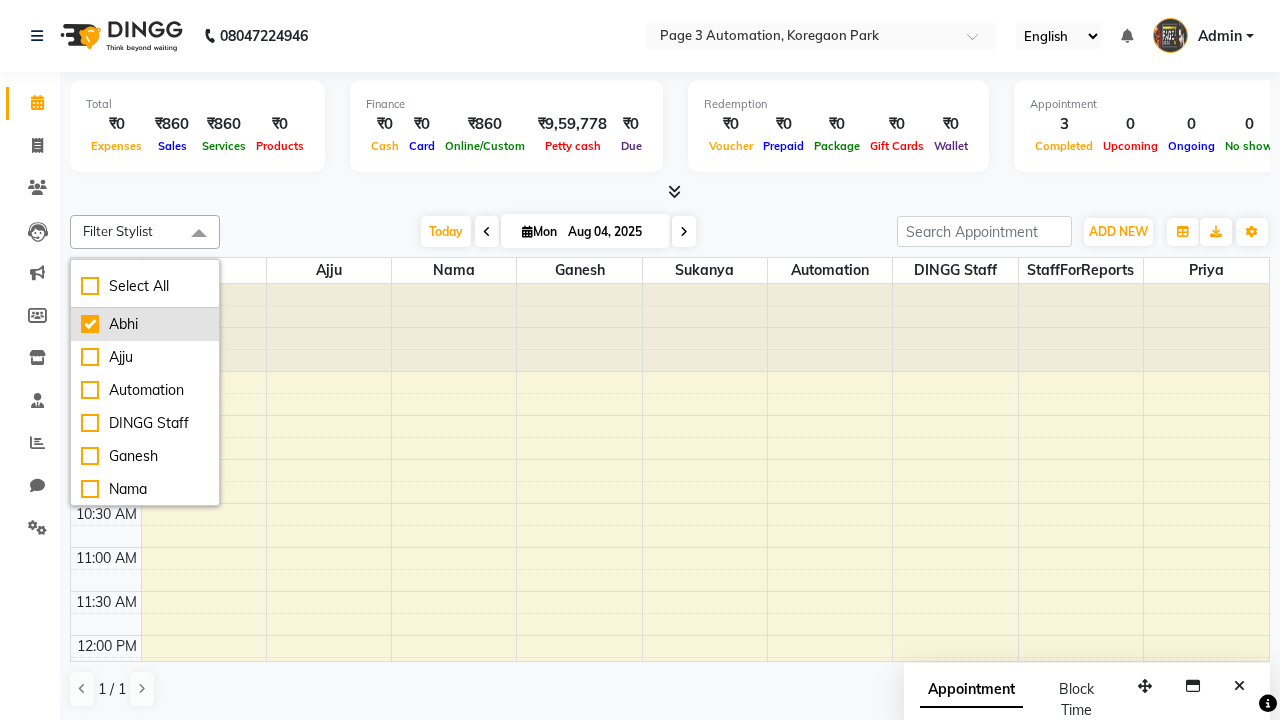 checkbox on "true" 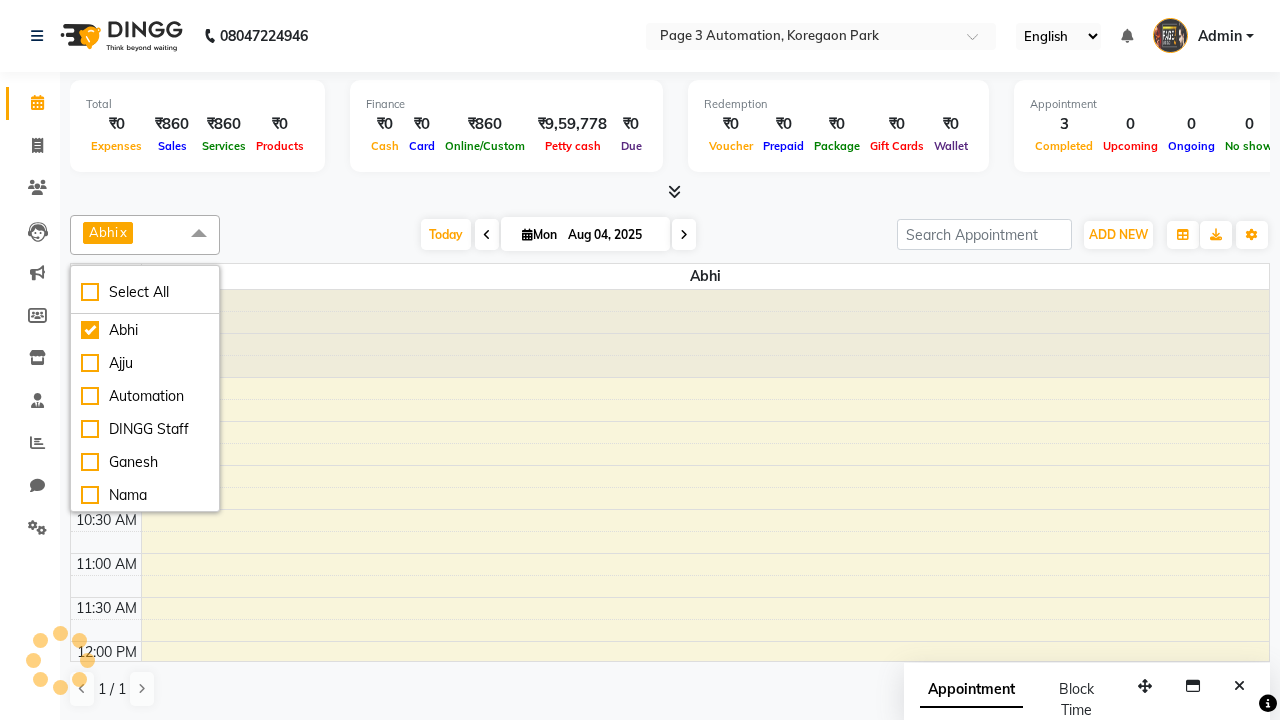 click at bounding box center (199, 234) 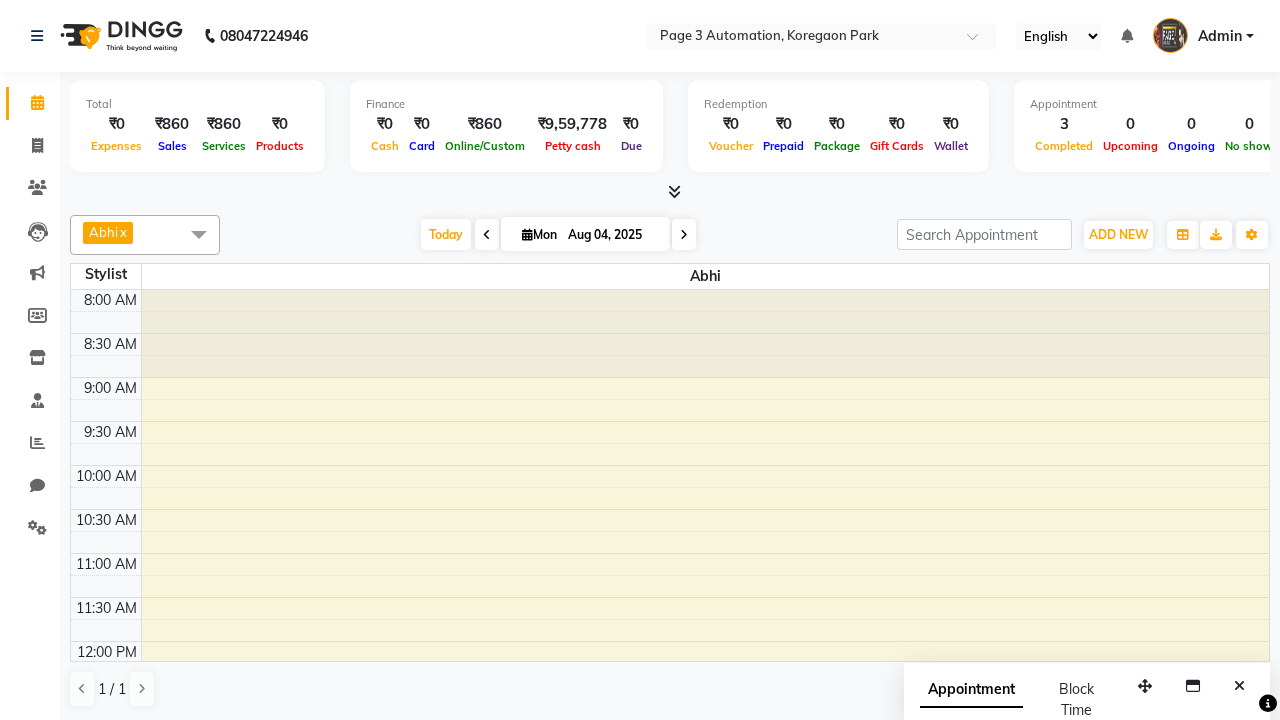 click on "Test DoNotDelete, [CODE], [TIME]-[TIME], [SERVICE] With [SERVICE] Artist-[OPTION]" at bounding box center [692, 740] 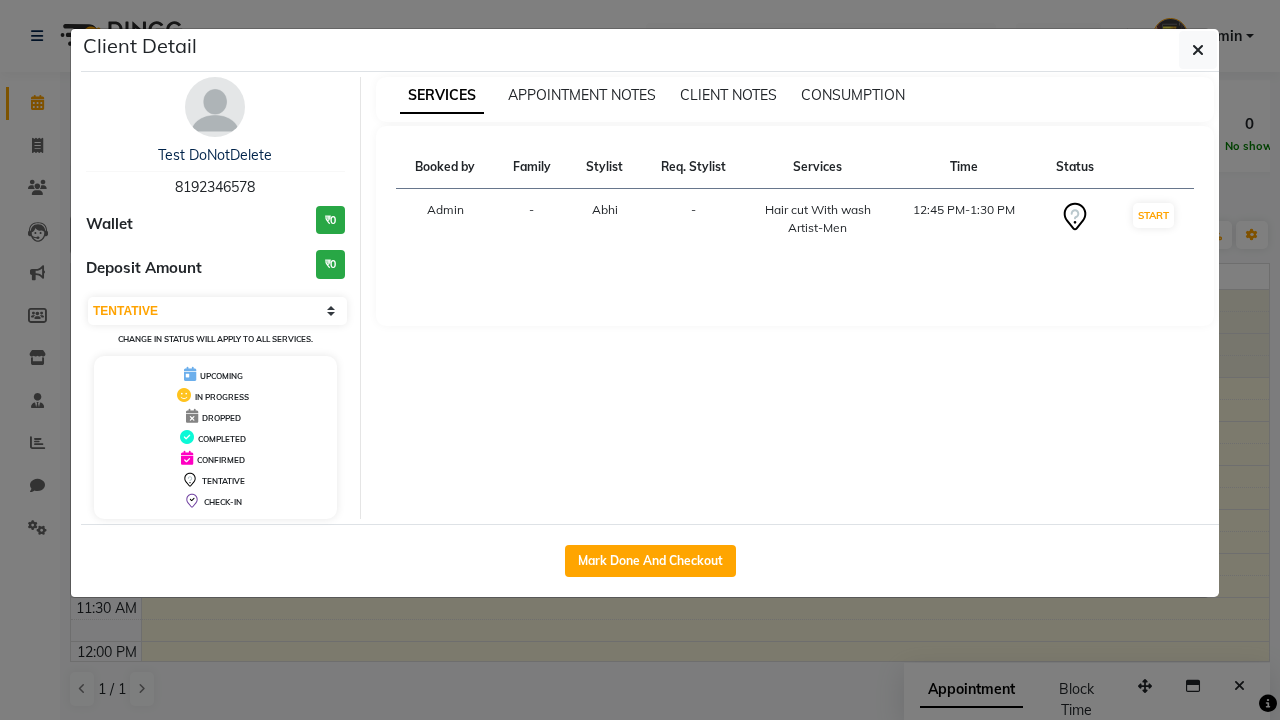 scroll, scrollTop: 265, scrollLeft: 0, axis: vertical 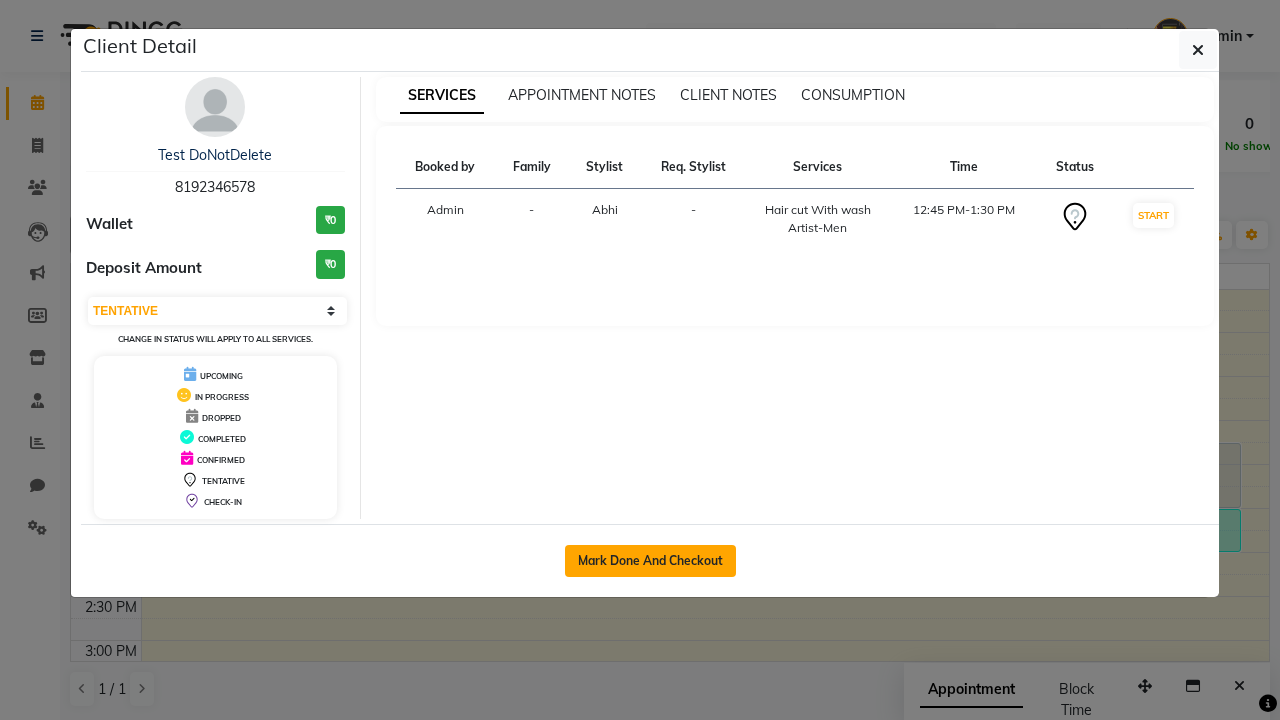 click on "Mark Done And Checkout" 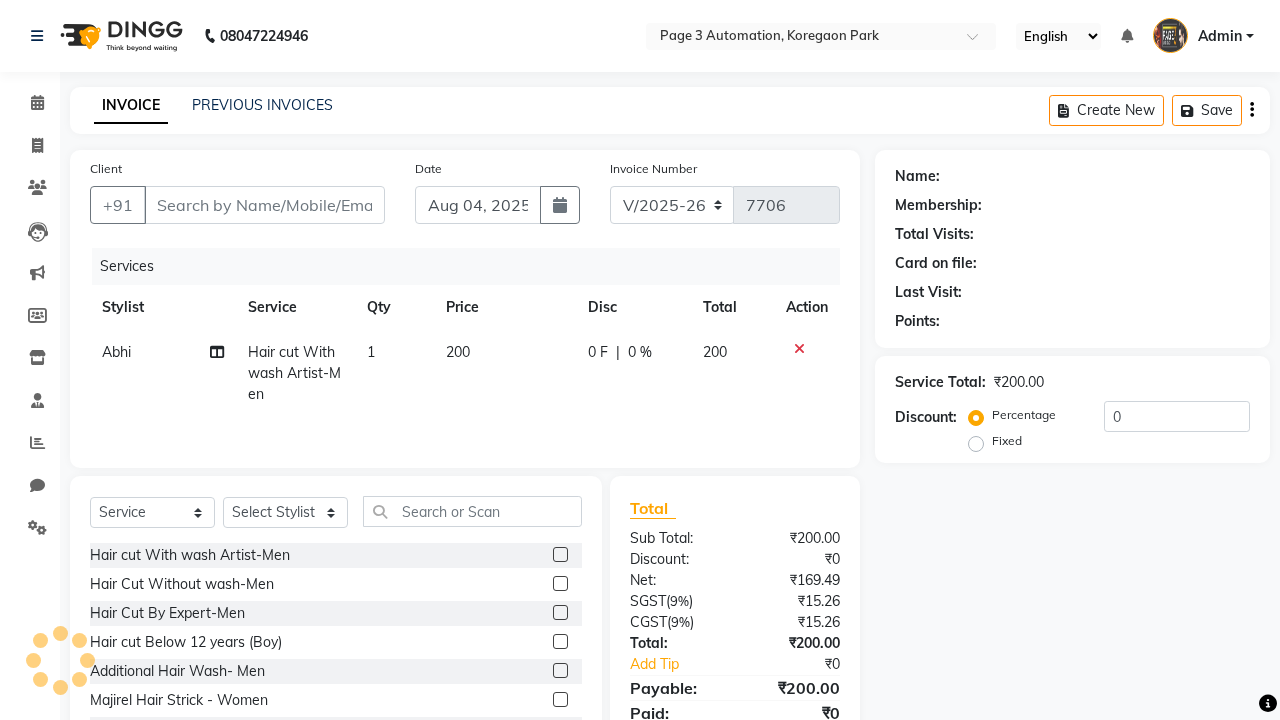 type on "8192346578" 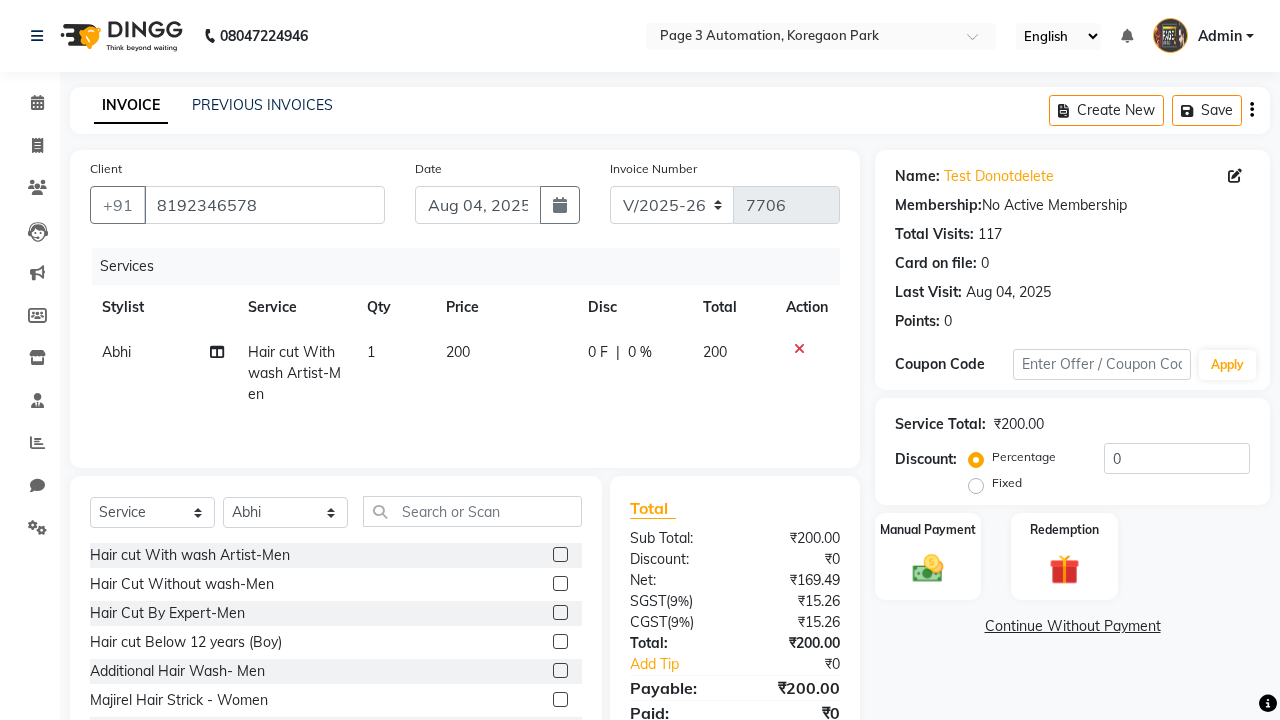 click 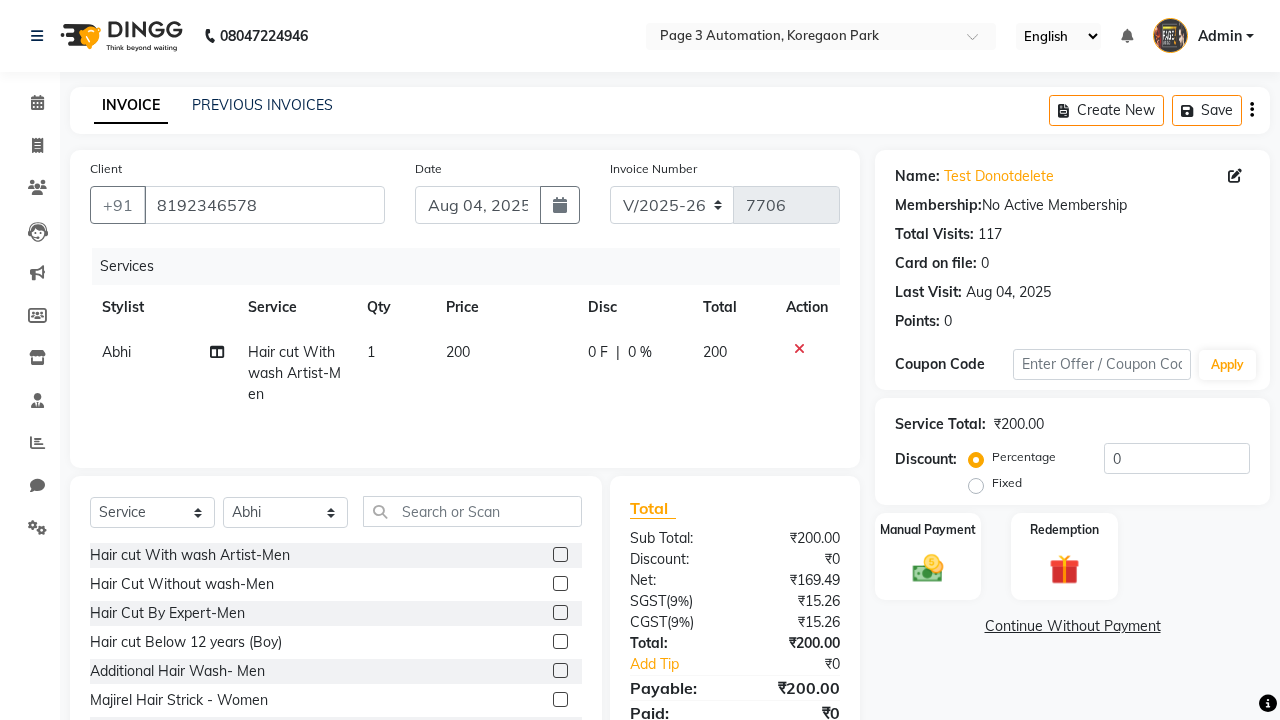 click at bounding box center [559, 613] 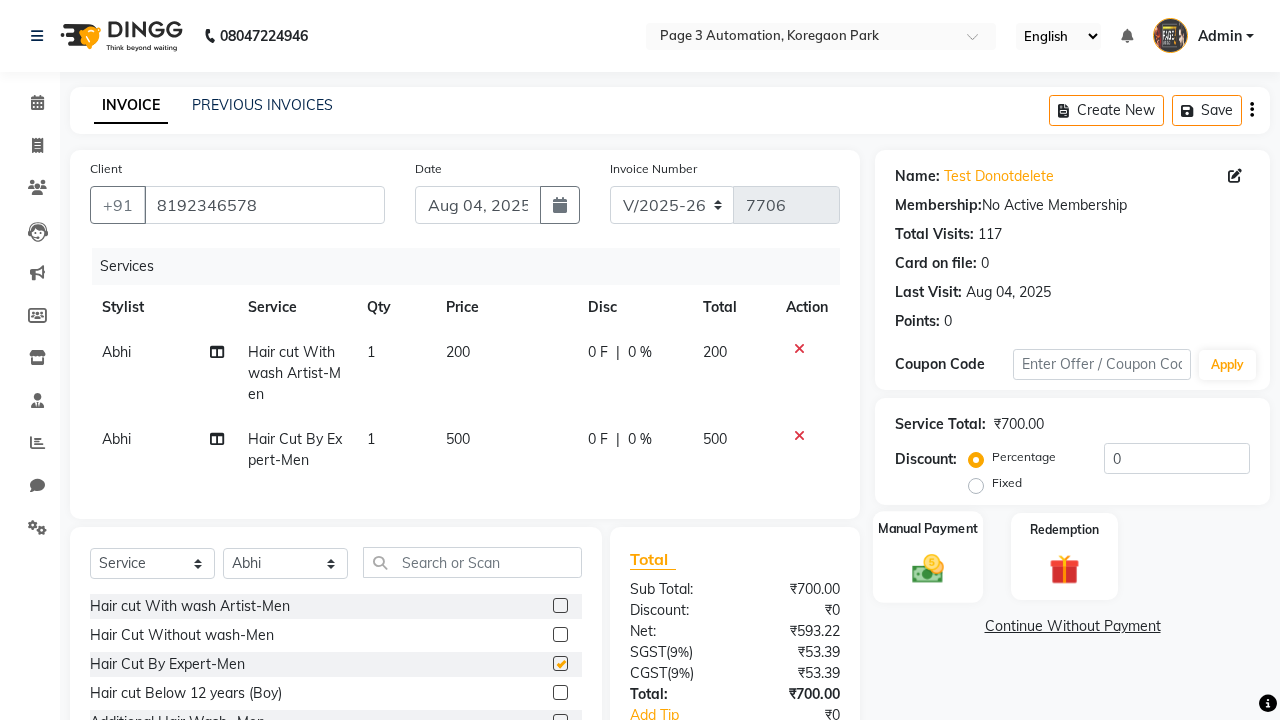 click 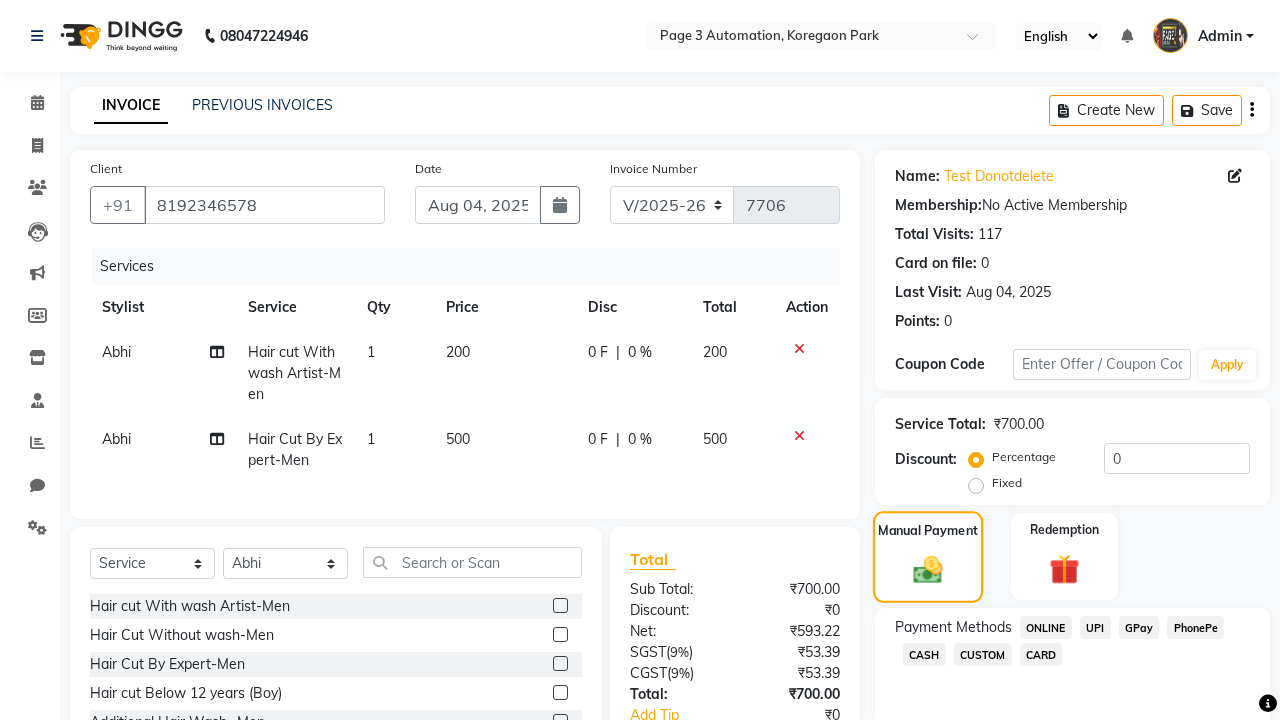 checkbox on "false" 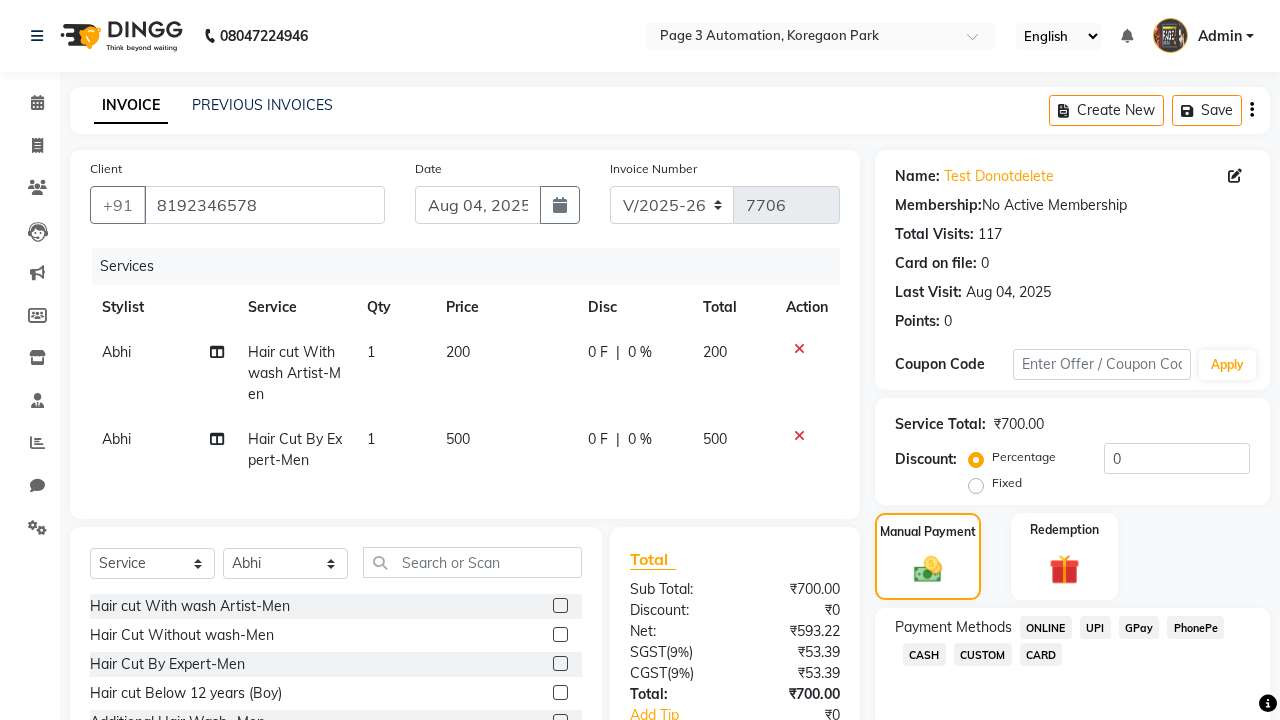 click on "ONLINE" 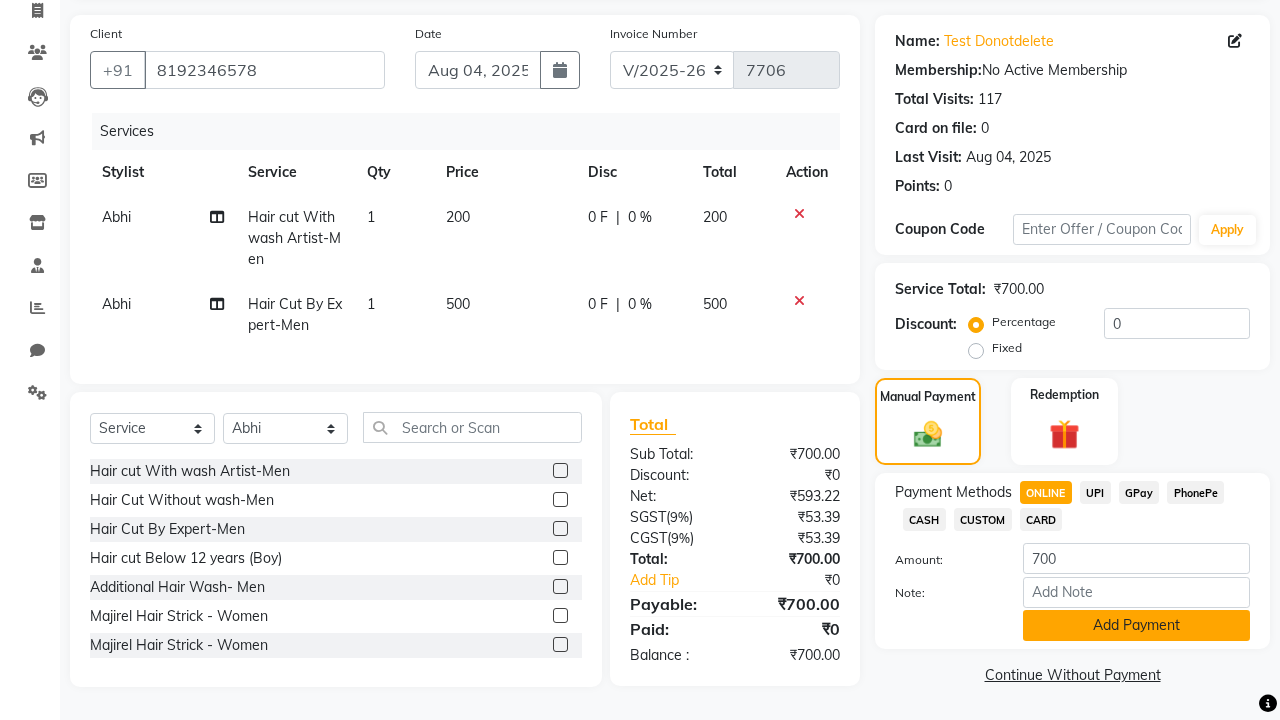 click on "Add Payment" 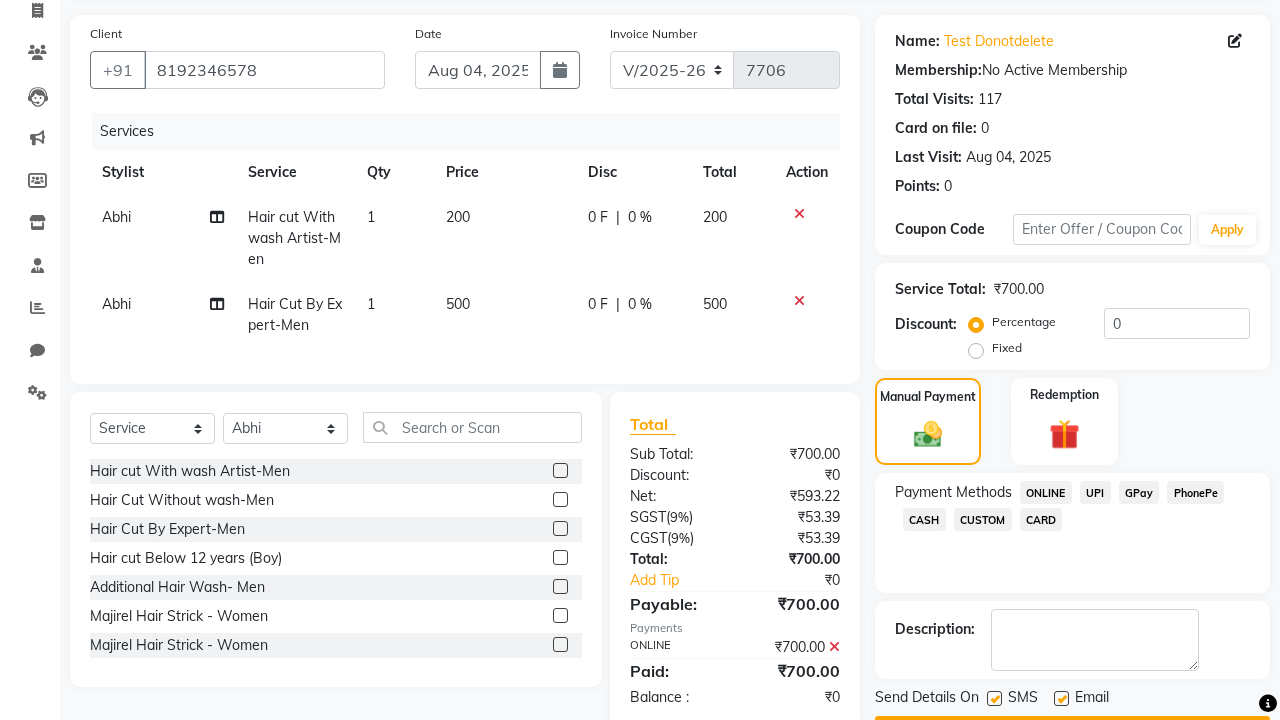 click on "Checkout" 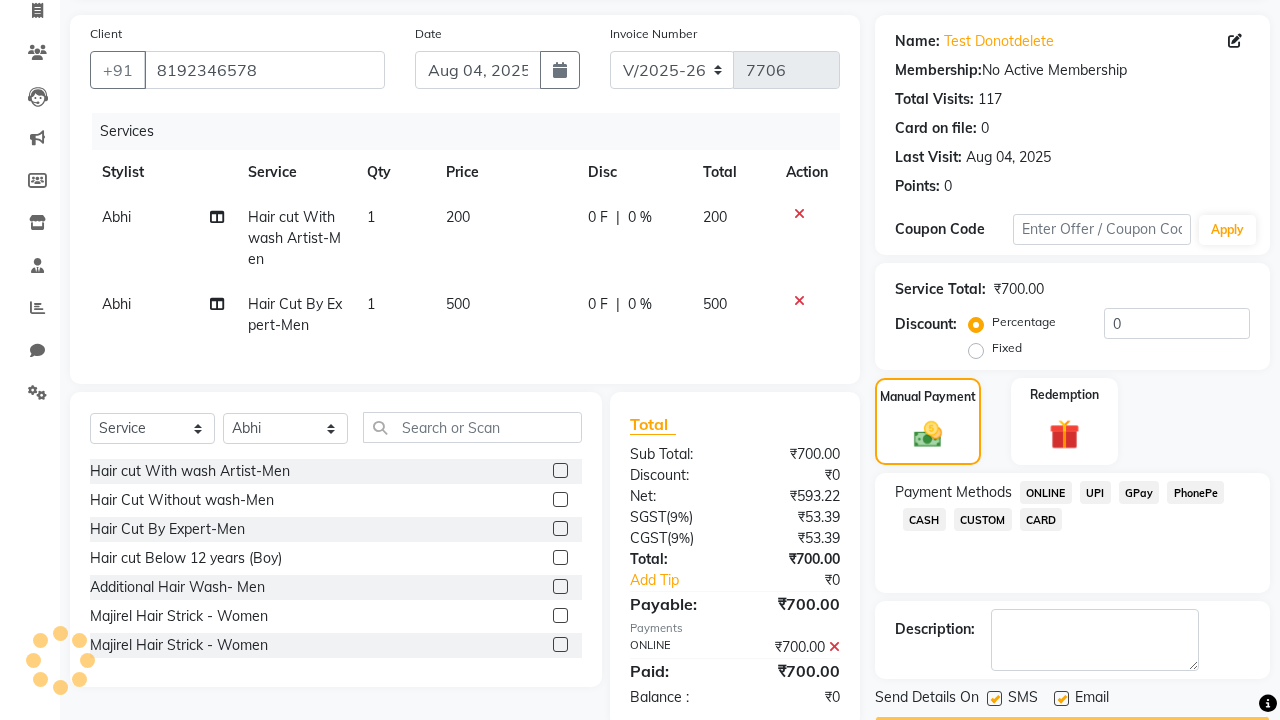scroll, scrollTop: 162, scrollLeft: 0, axis: vertical 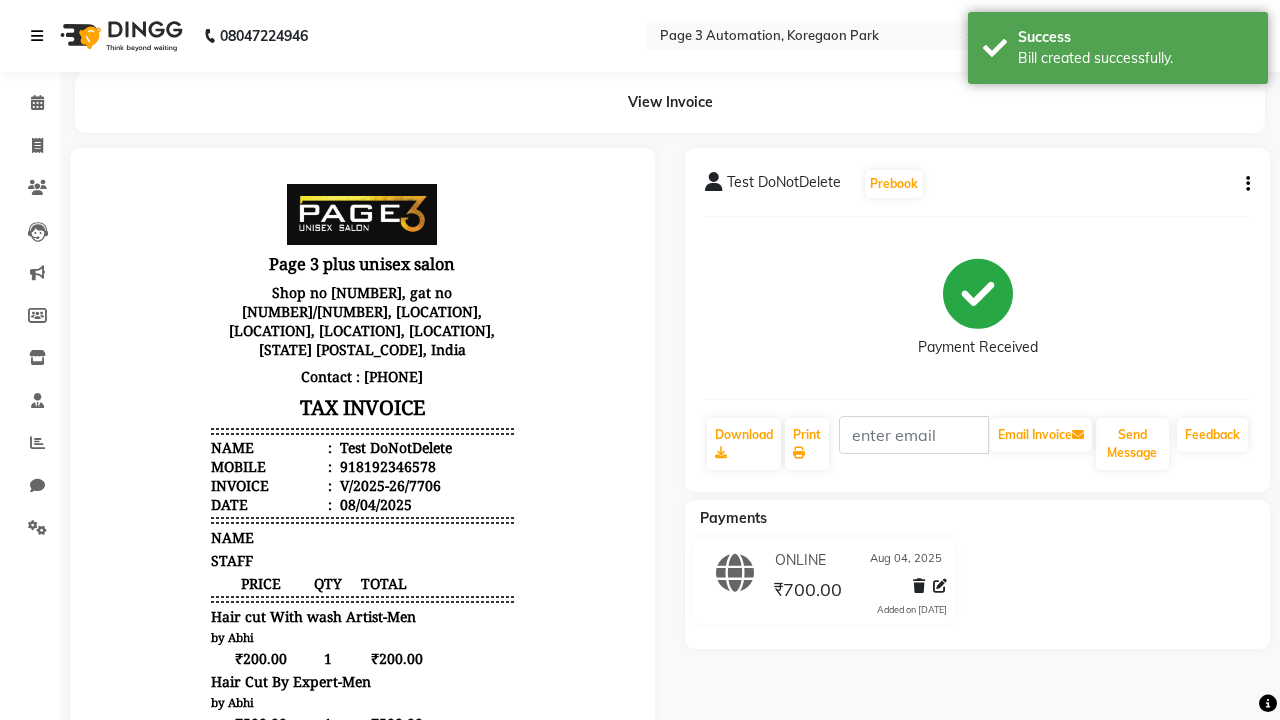 click on "Bill created successfully." at bounding box center [1135, 58] 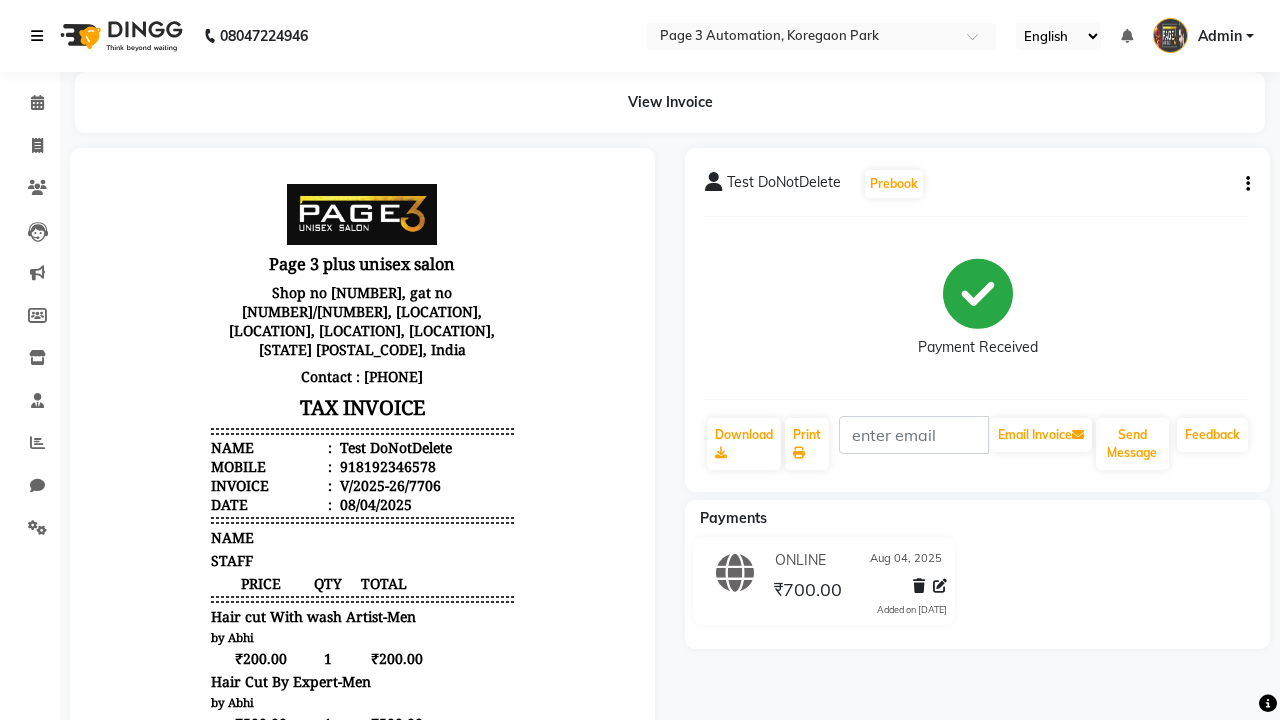 click at bounding box center (37, 36) 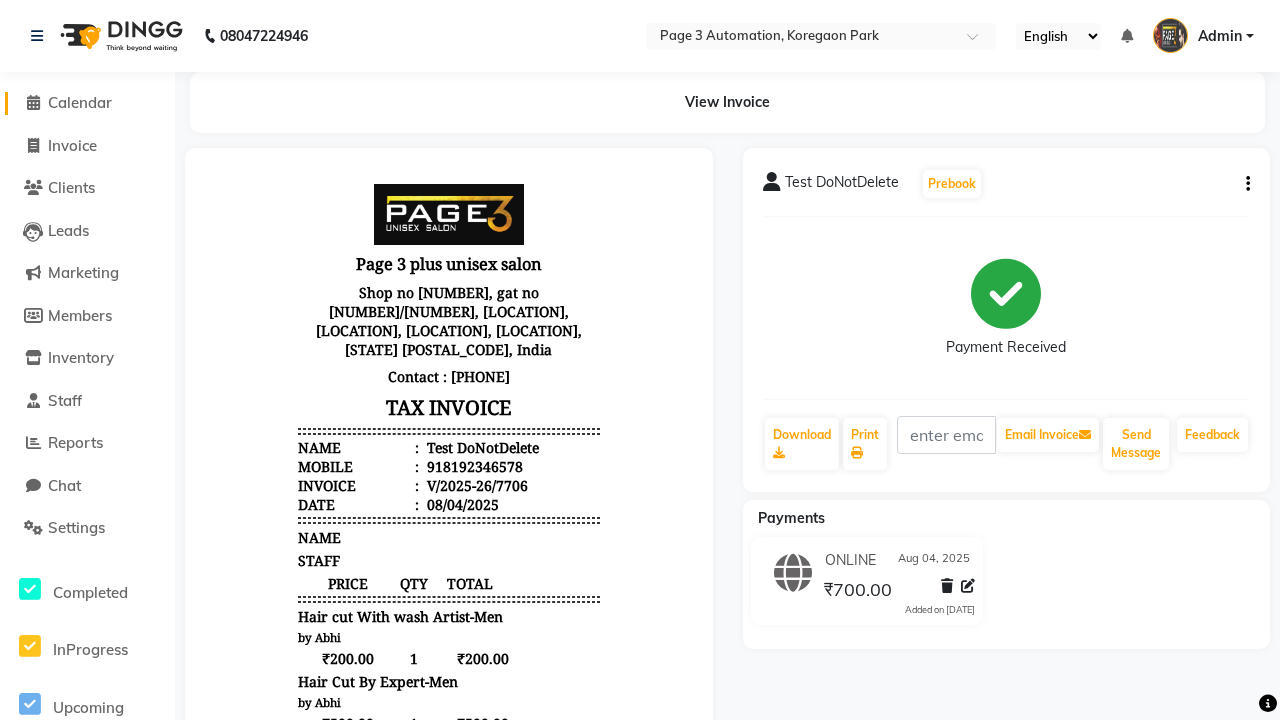 click on "Calendar" 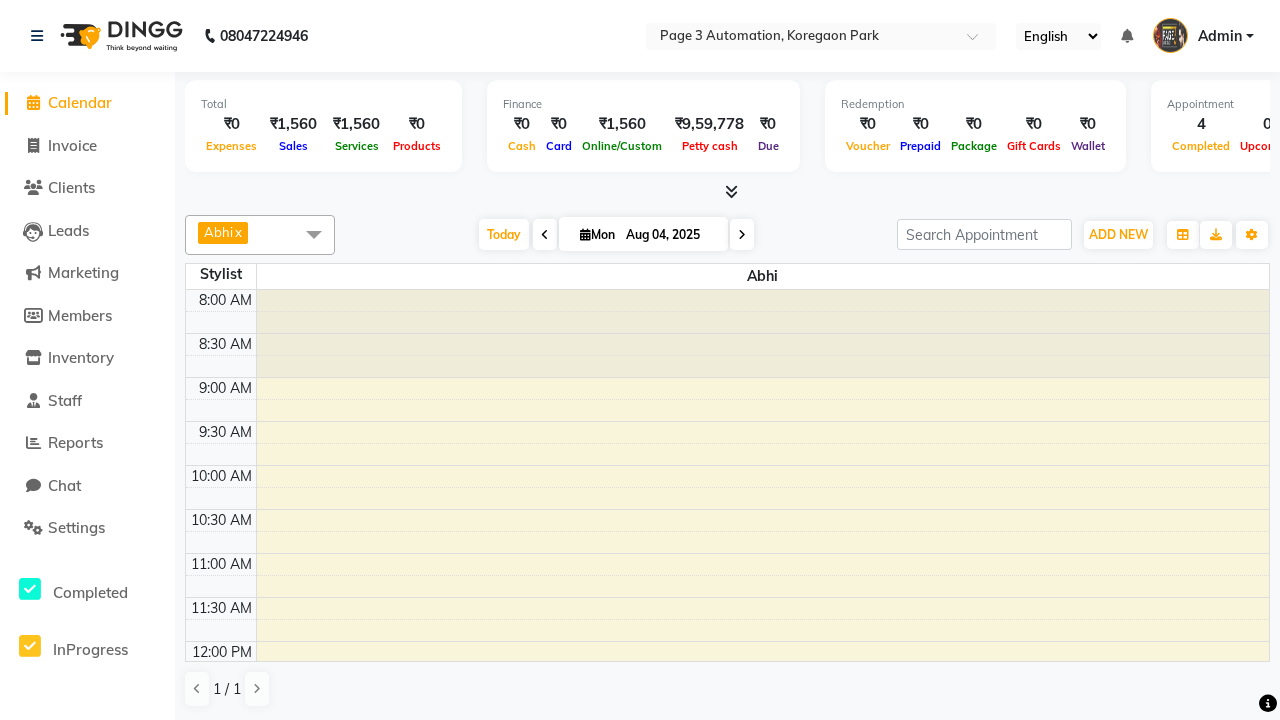 click on "Test DoNotDelete, TK12, 12:45 PM-02:00 PM, Hair cut With wash Artist-Men,Hair Cut By Expert-Men" at bounding box center [505, 762] 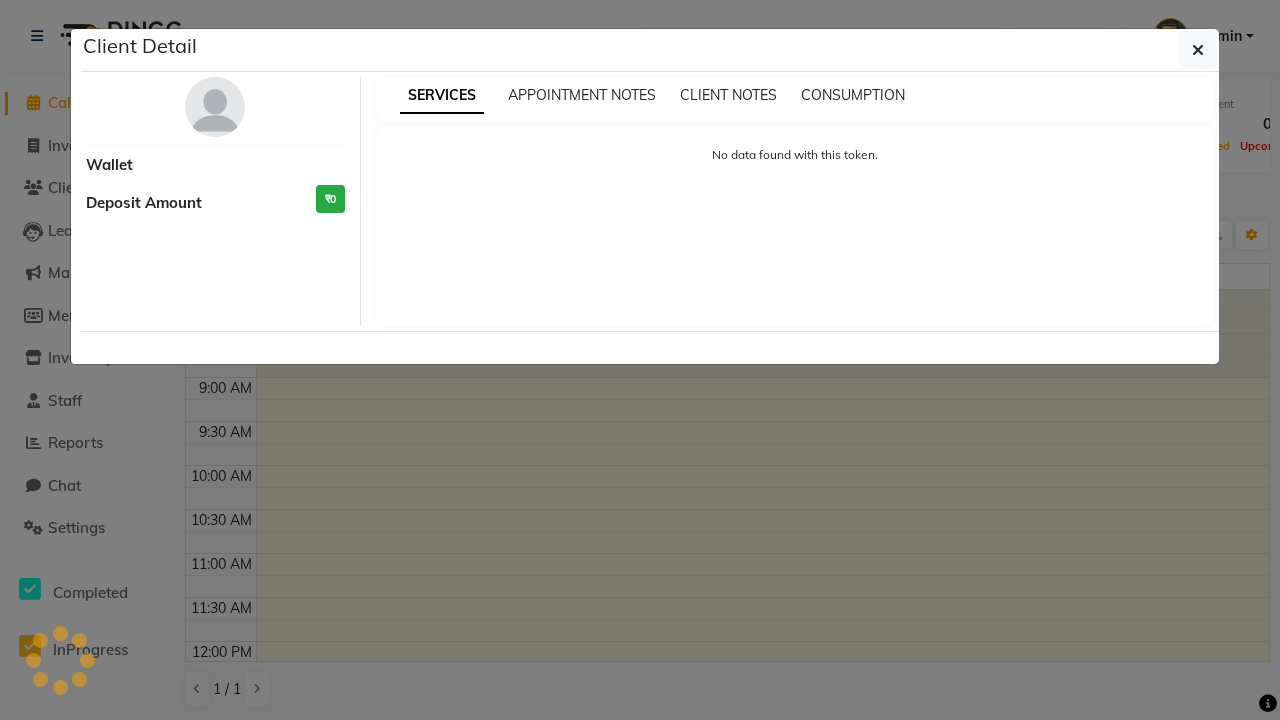 select on "3" 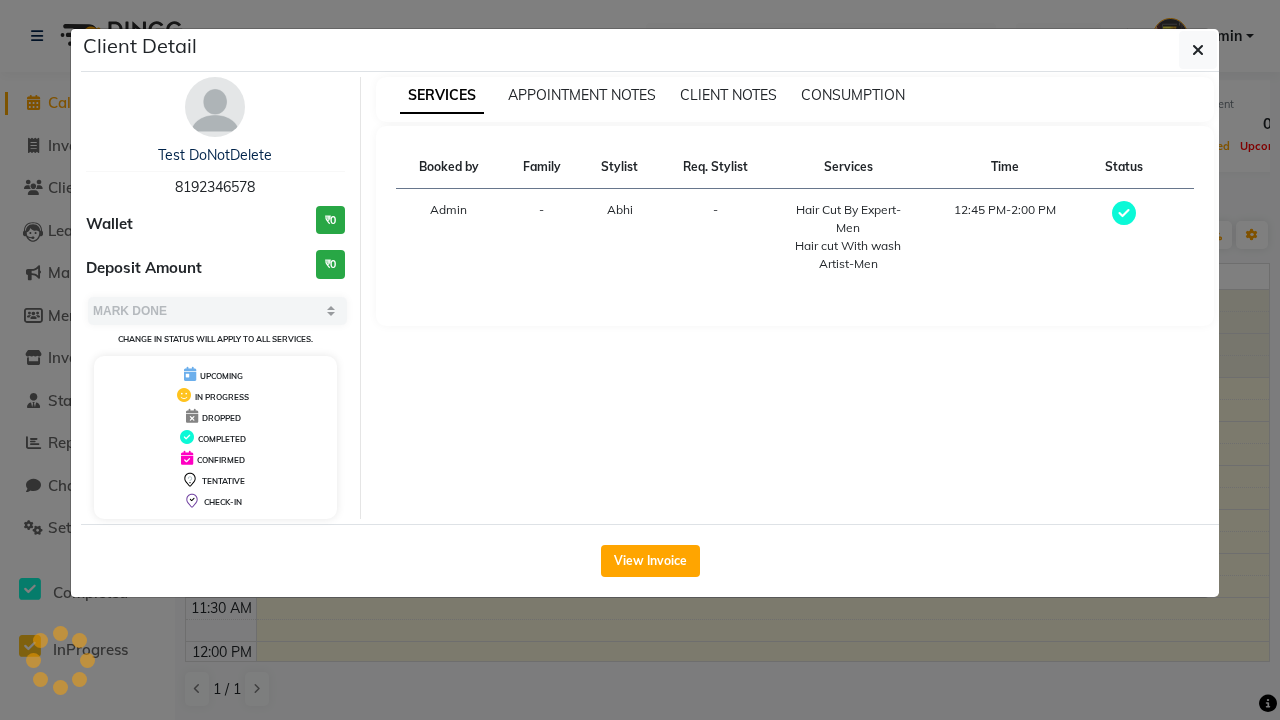 scroll, scrollTop: 287, scrollLeft: 0, axis: vertical 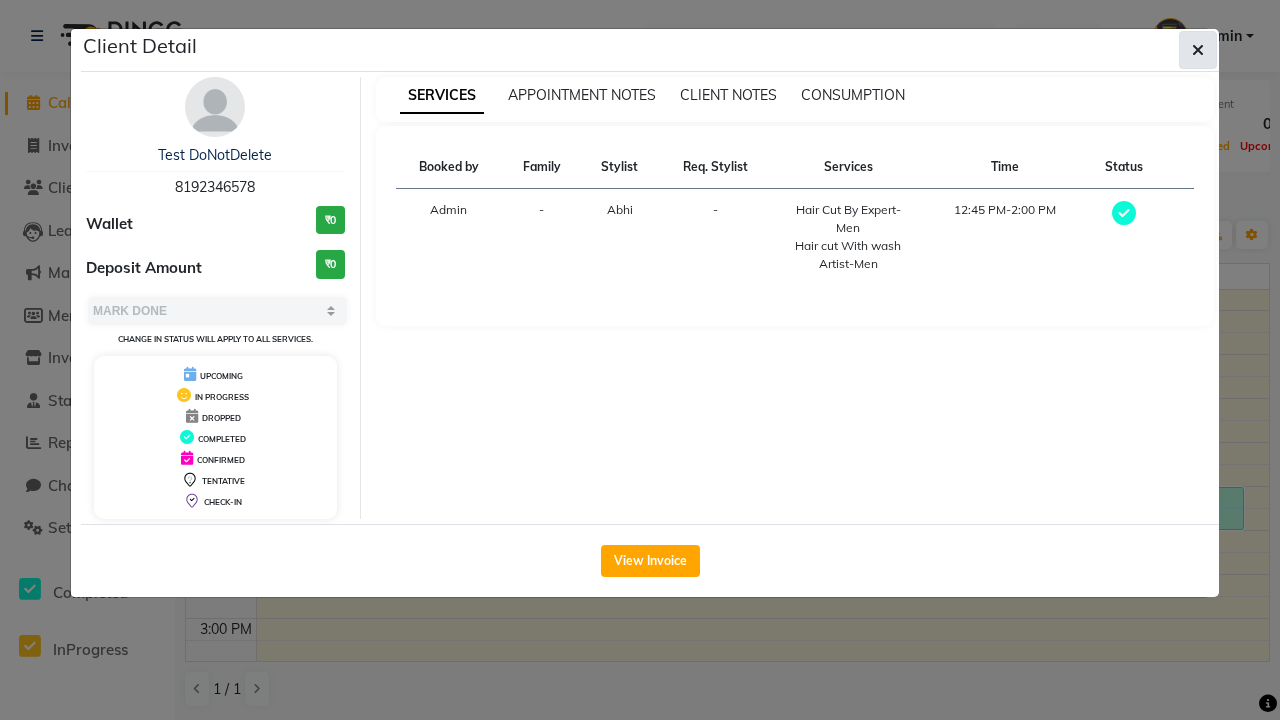 click 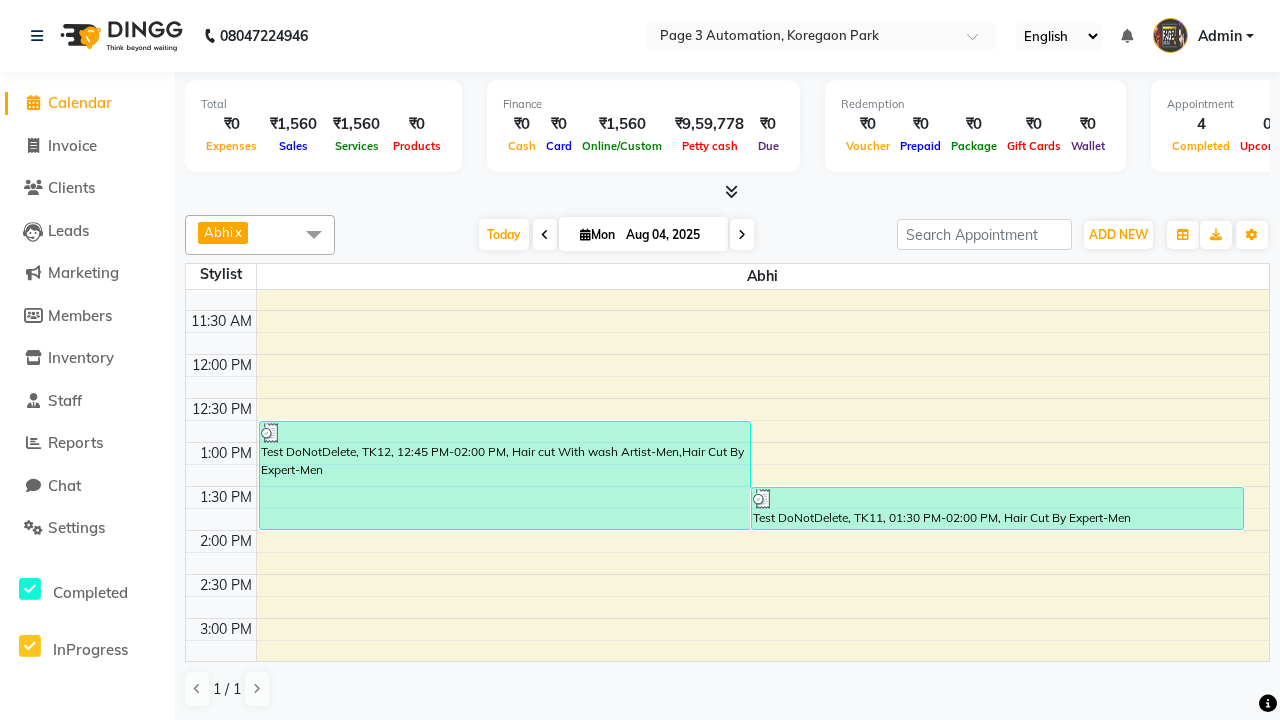 click at bounding box center [314, 234] 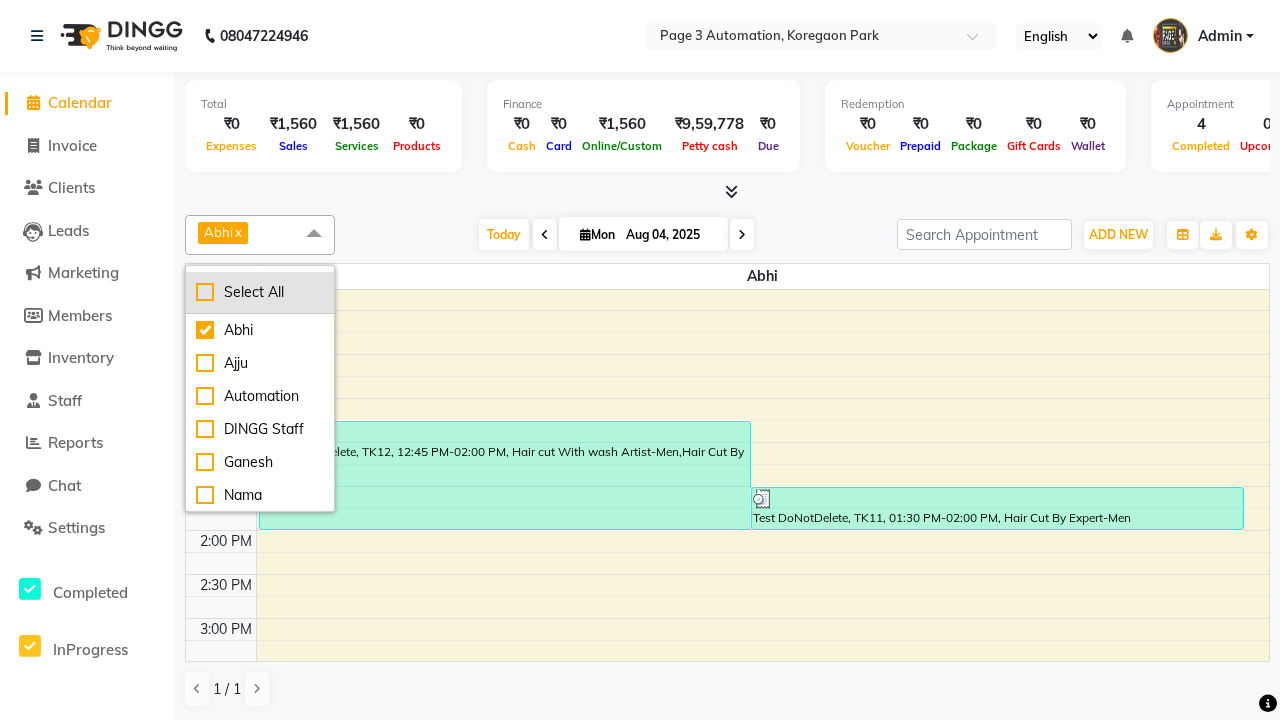 click on "Select All" at bounding box center [260, 292] 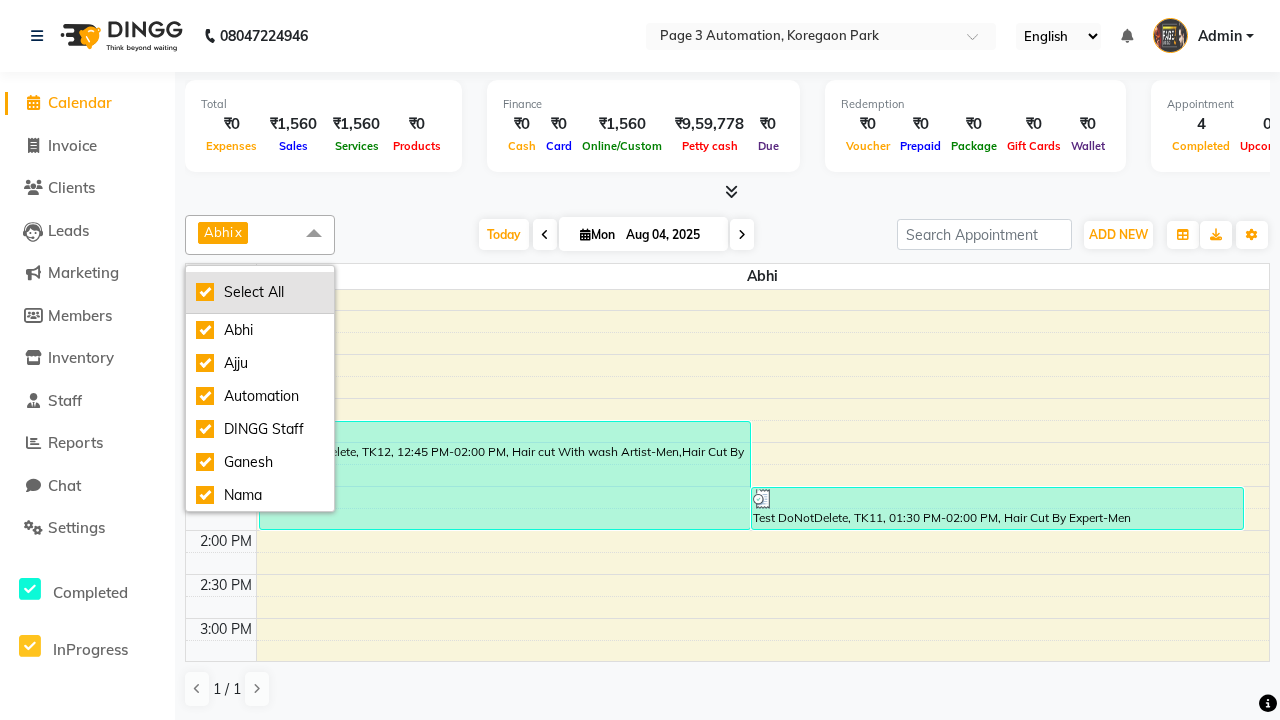 checkbox on "true" 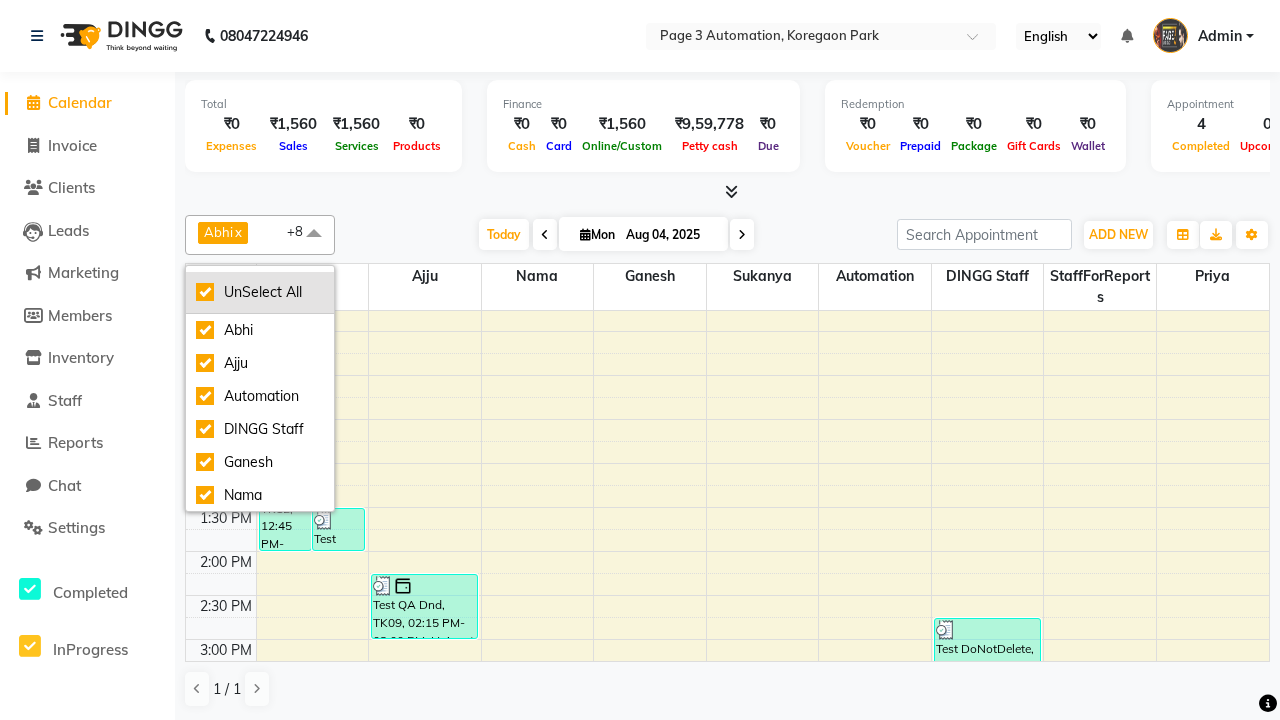 click on "UnSelect All" at bounding box center [260, 292] 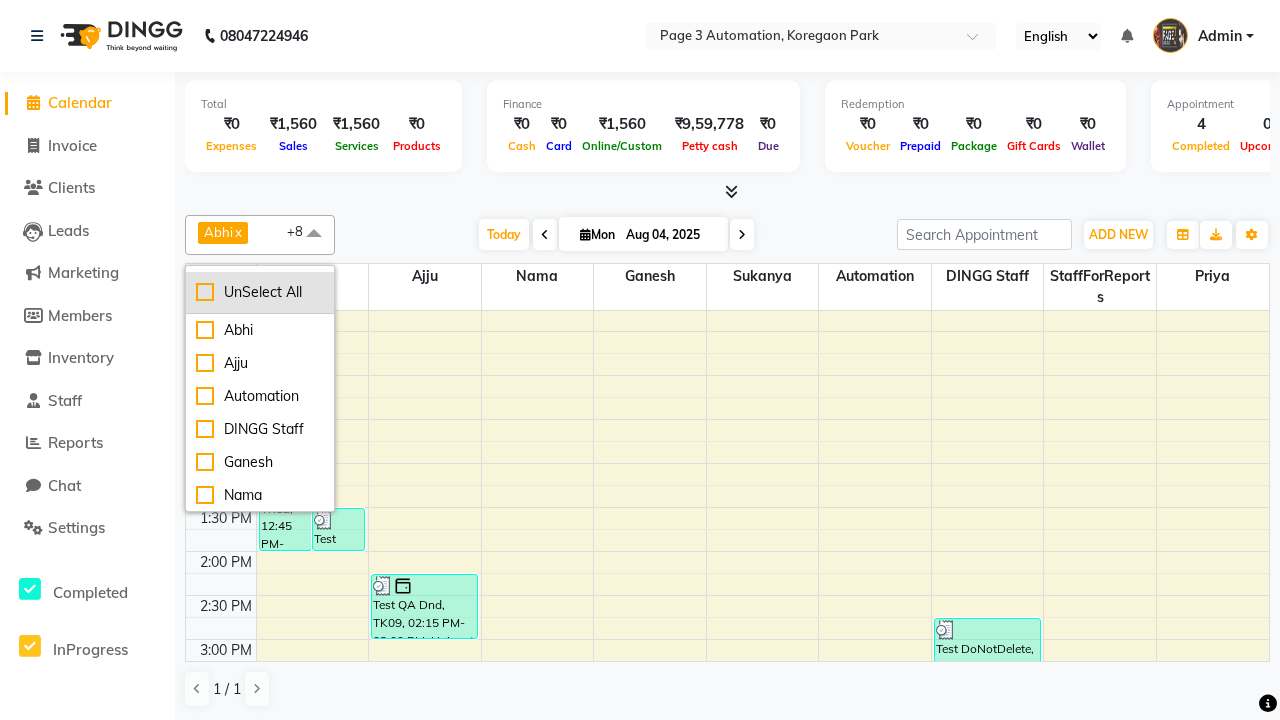 checkbox on "false" 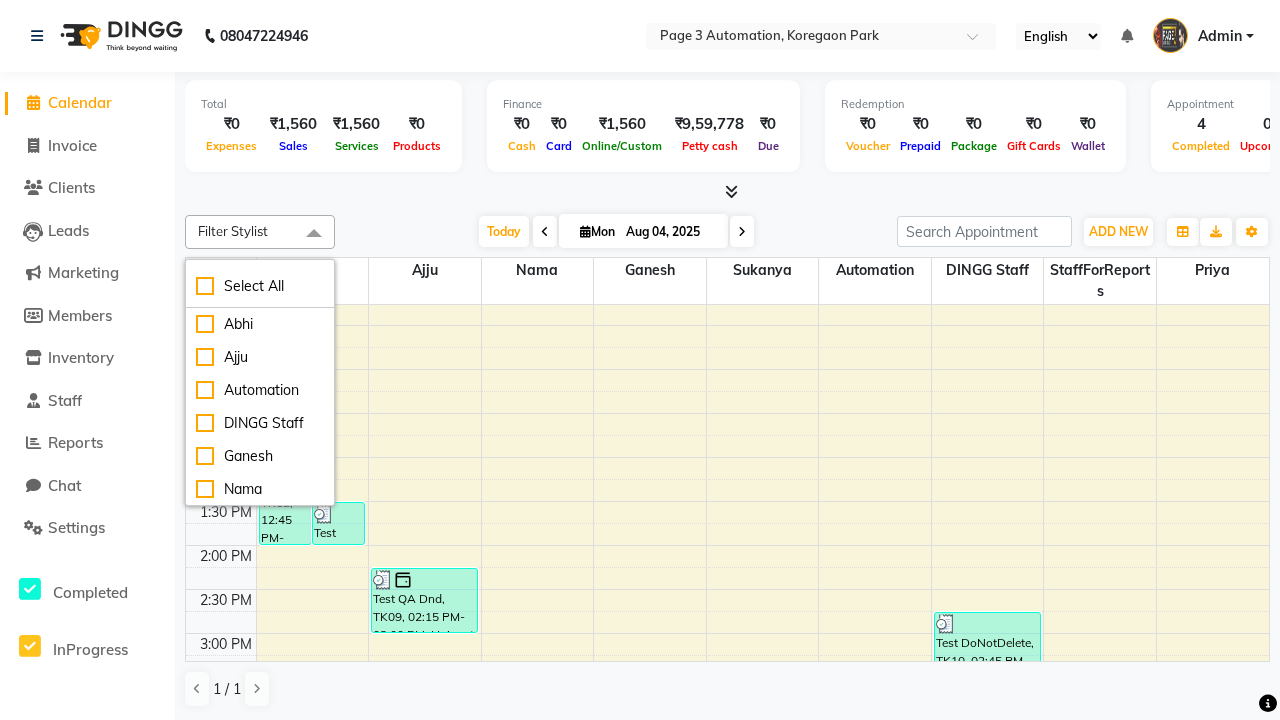 click at bounding box center (314, 234) 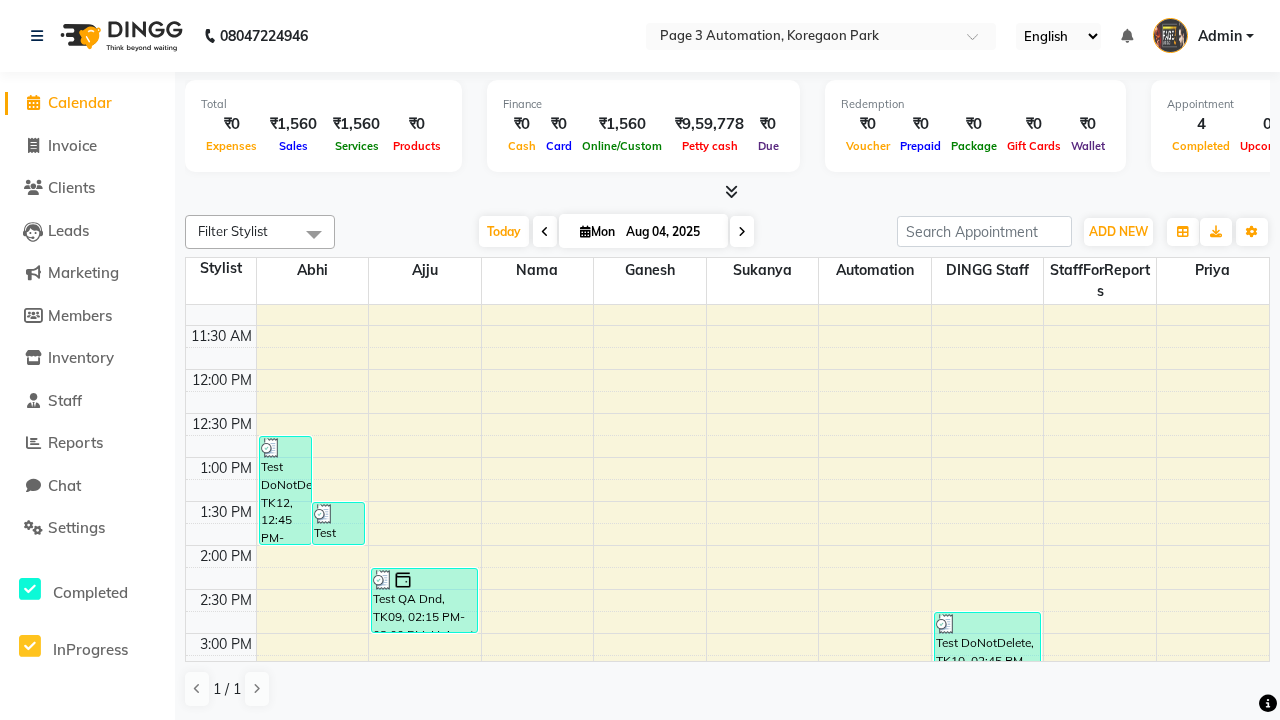 click on "Admin" at bounding box center [1220, 36] 